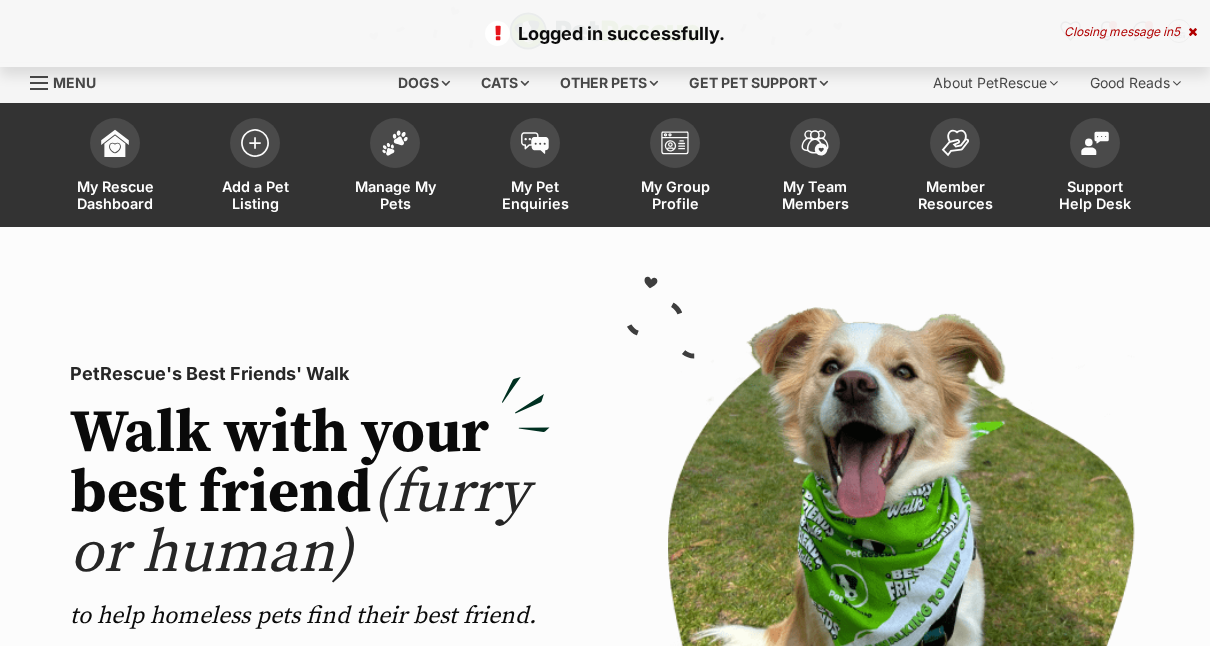 scroll, scrollTop: 0, scrollLeft: 0, axis: both 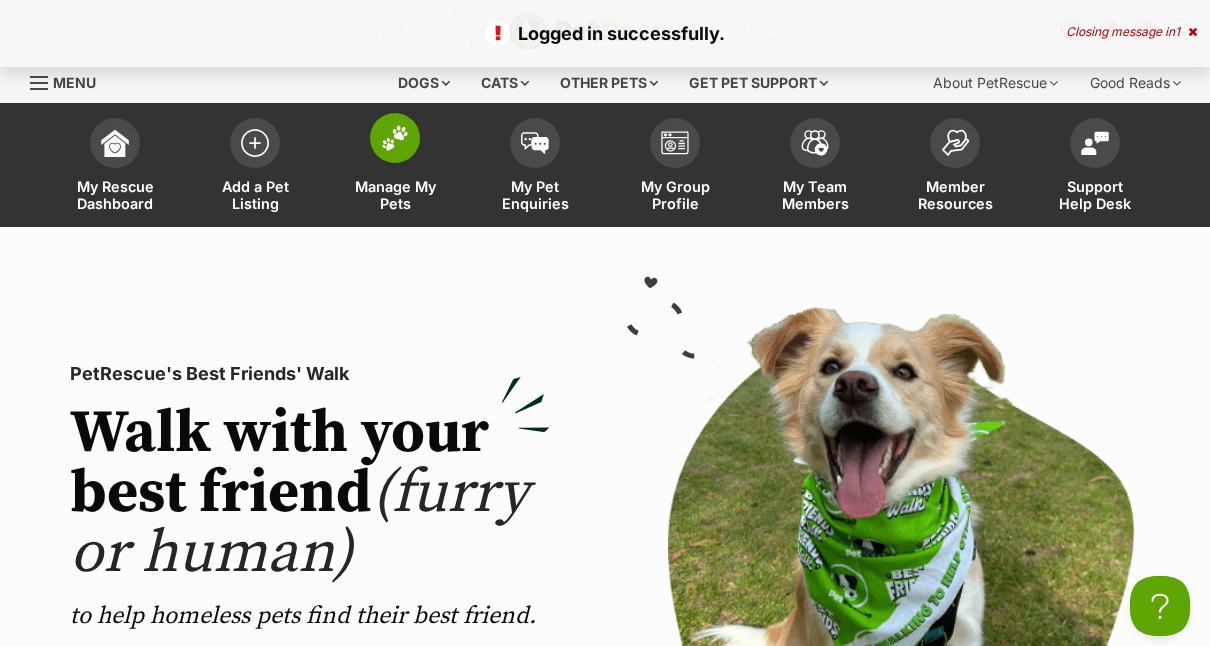 click at bounding box center (395, 138) 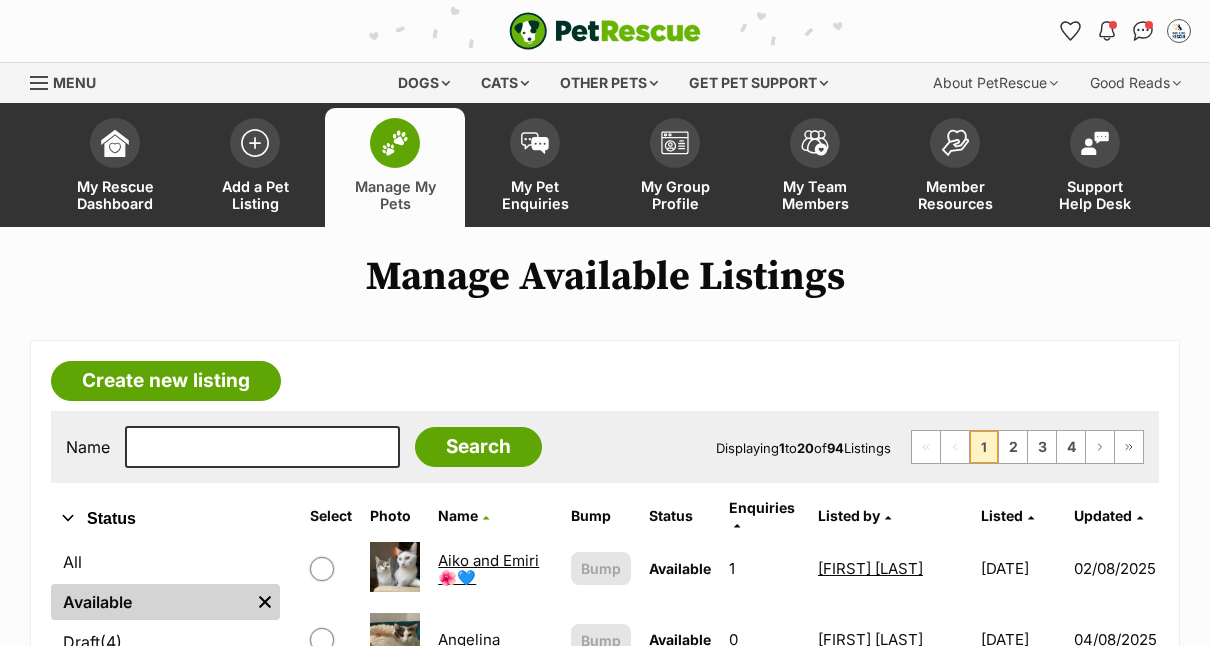 scroll, scrollTop: 0, scrollLeft: 0, axis: both 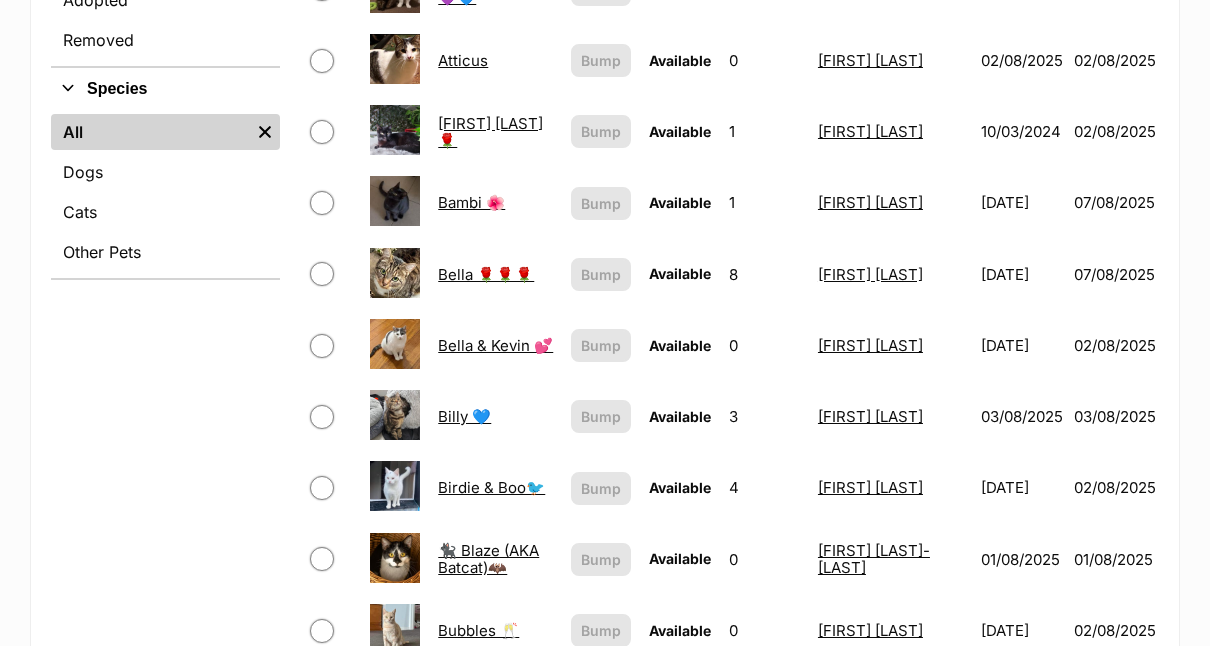 click on "Bella 🌹🌹🌹" at bounding box center (486, 274) 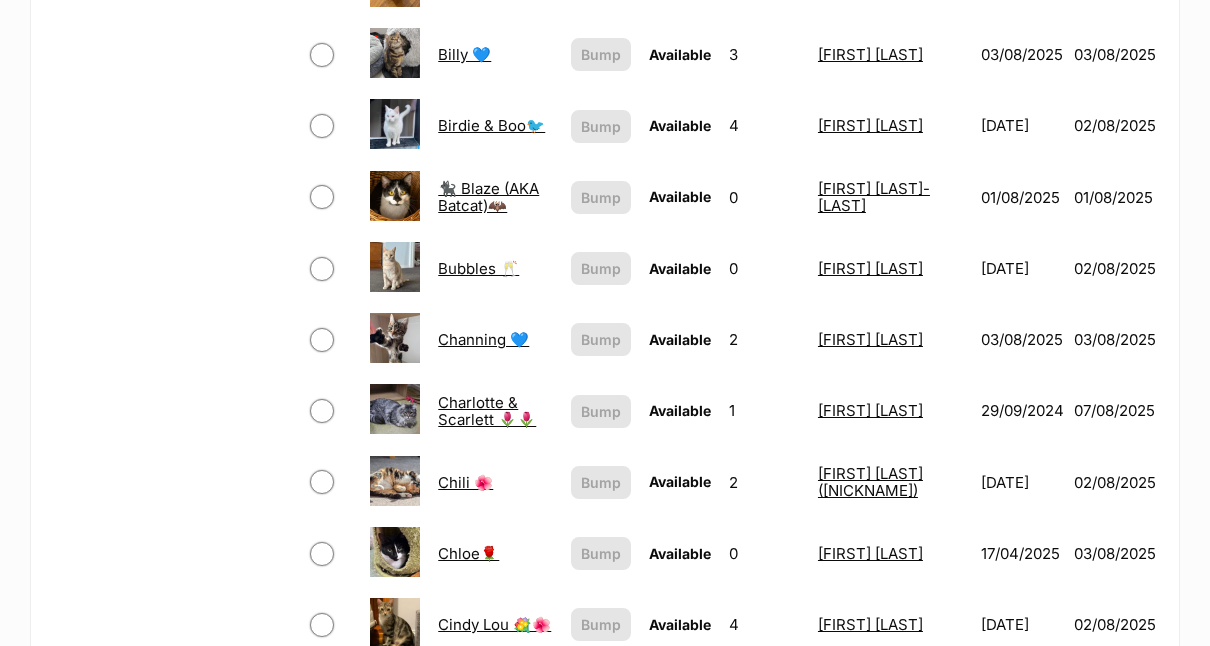 scroll, scrollTop: 1080, scrollLeft: 0, axis: vertical 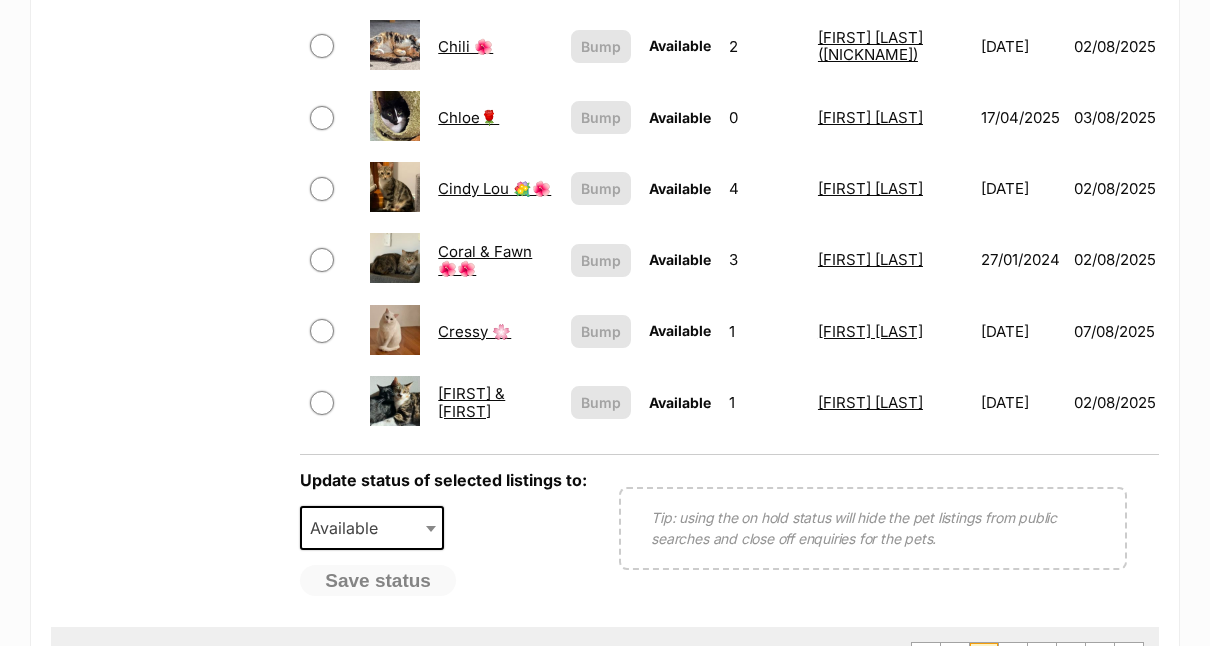 click at bounding box center (395, 116) 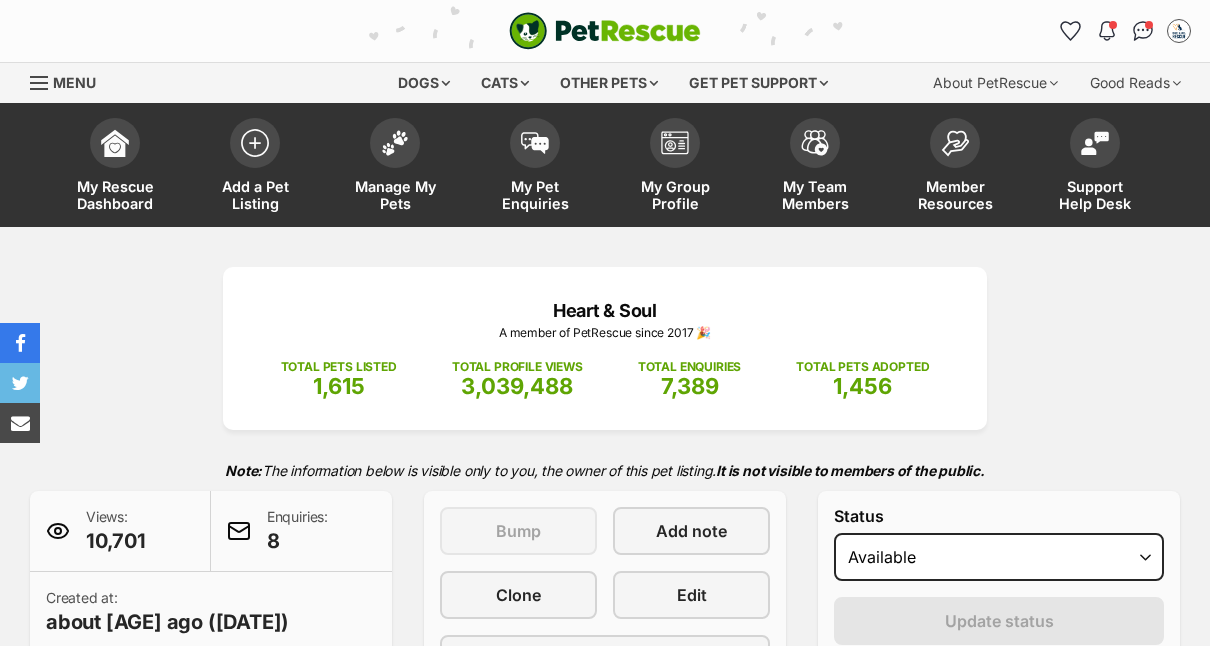 scroll, scrollTop: 0, scrollLeft: 0, axis: both 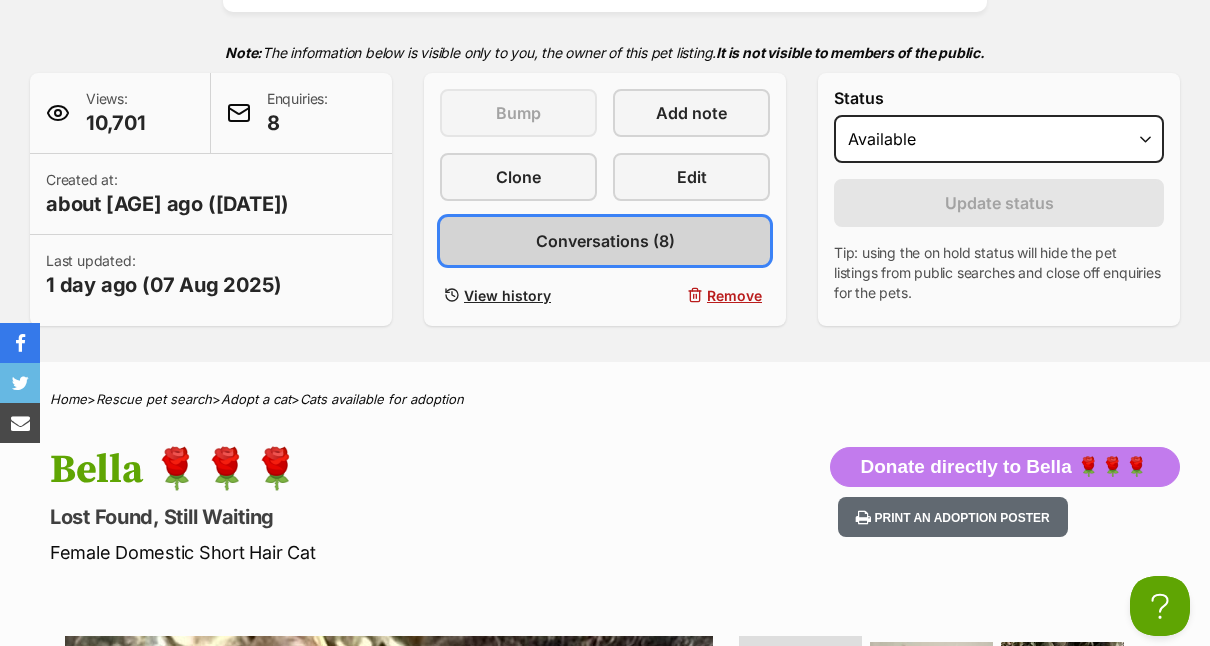 click on "Conversations (8)" at bounding box center (605, 241) 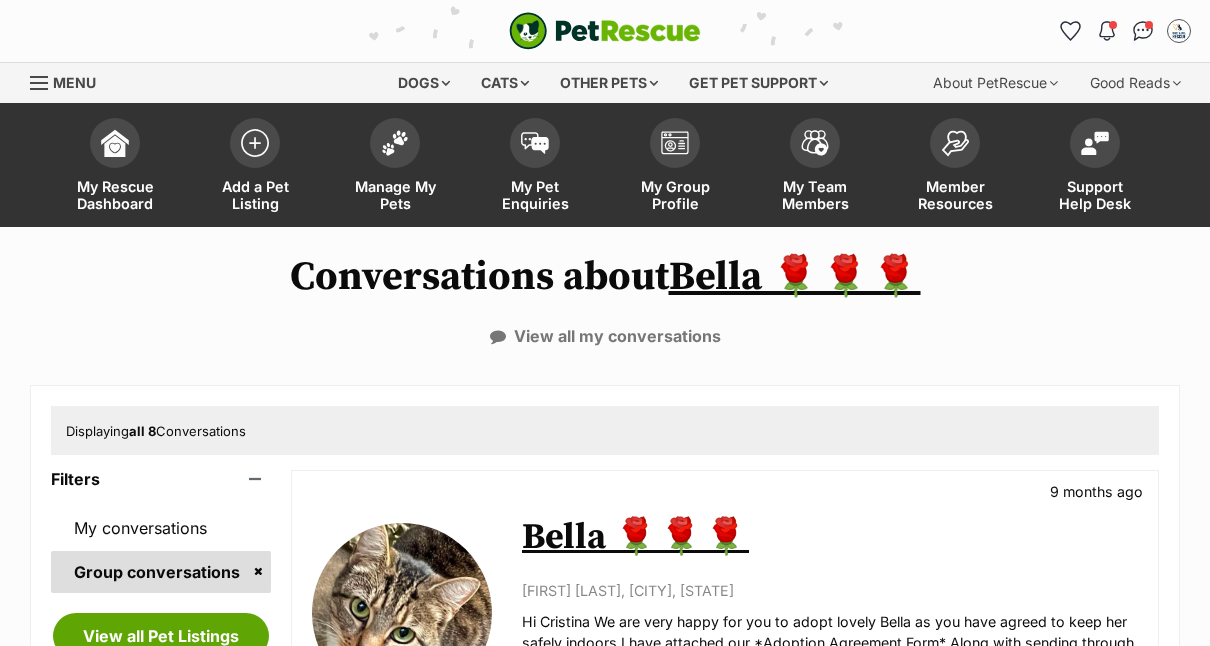 scroll, scrollTop: 0, scrollLeft: 0, axis: both 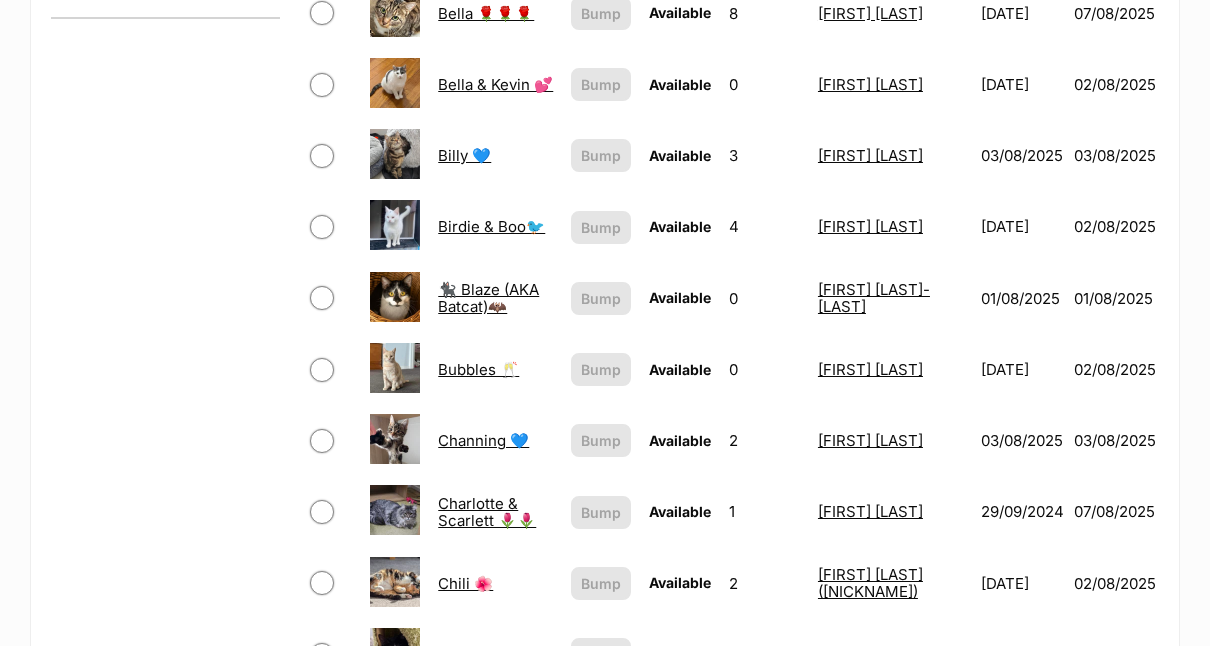 click on "Billy 💙" at bounding box center [464, 155] 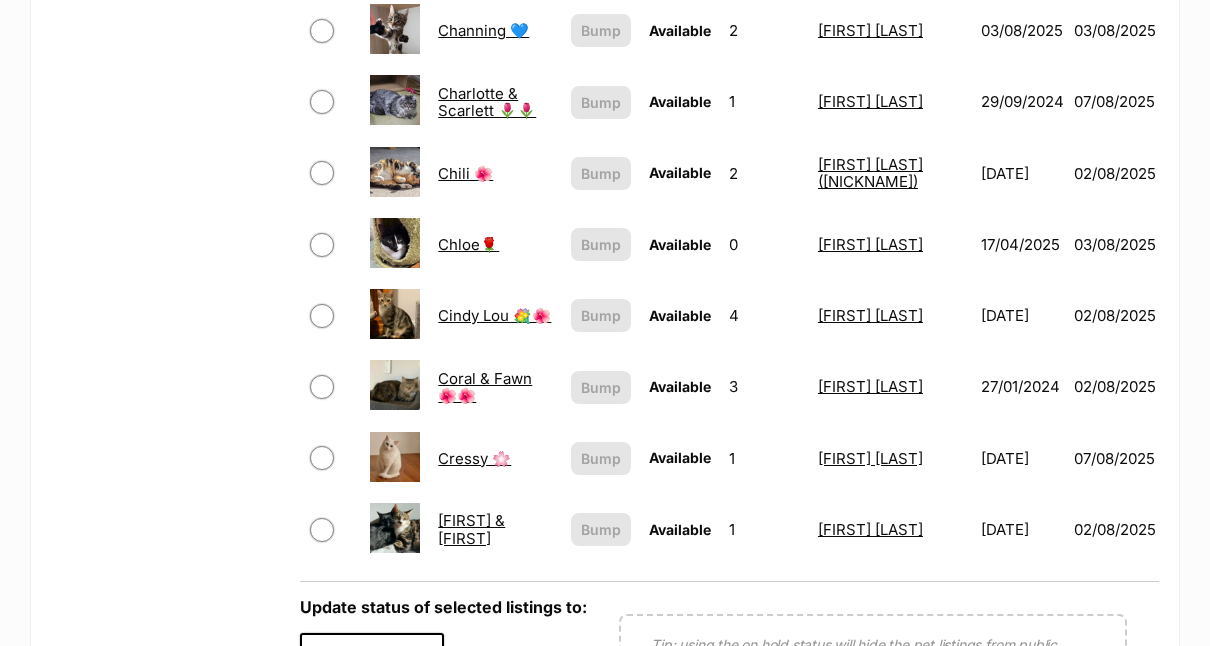 scroll, scrollTop: 1422, scrollLeft: 0, axis: vertical 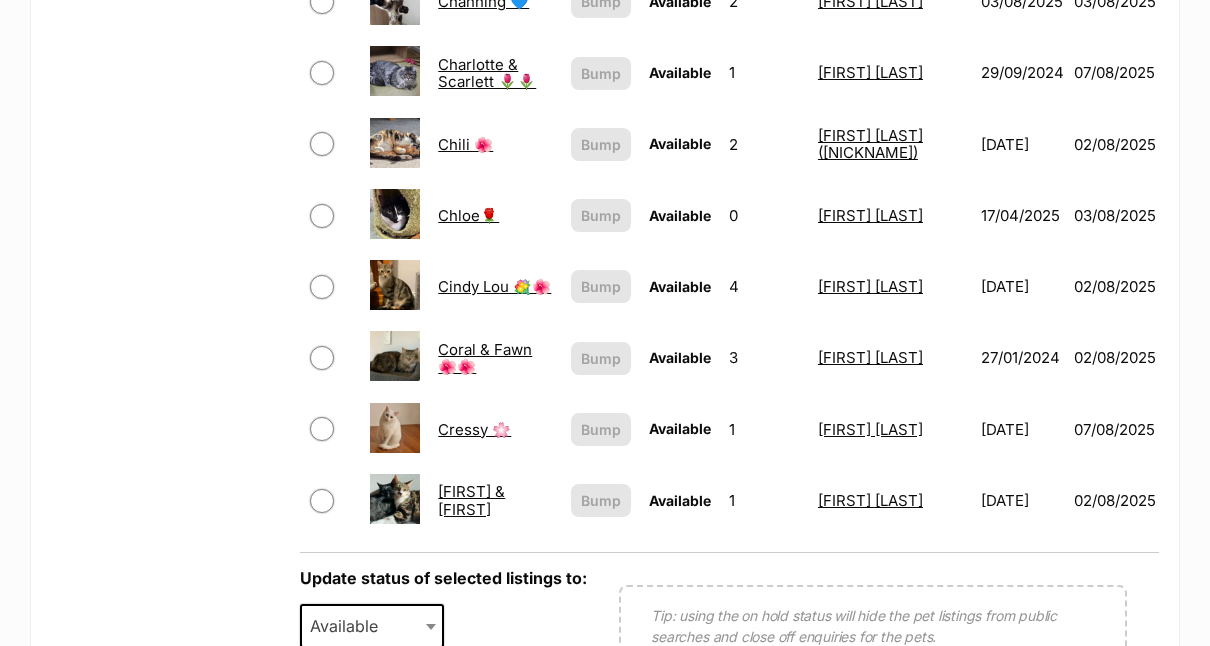 click on "Coral & Fawn 🌺🌺" at bounding box center [485, 358] 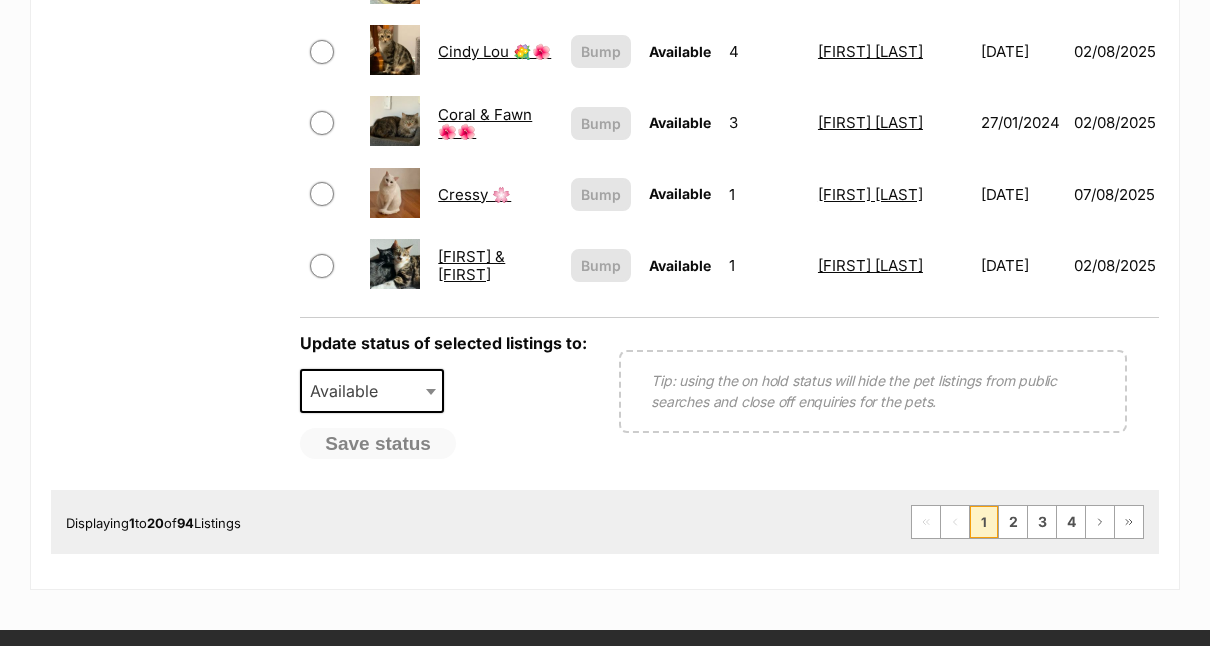 scroll, scrollTop: 1720, scrollLeft: 0, axis: vertical 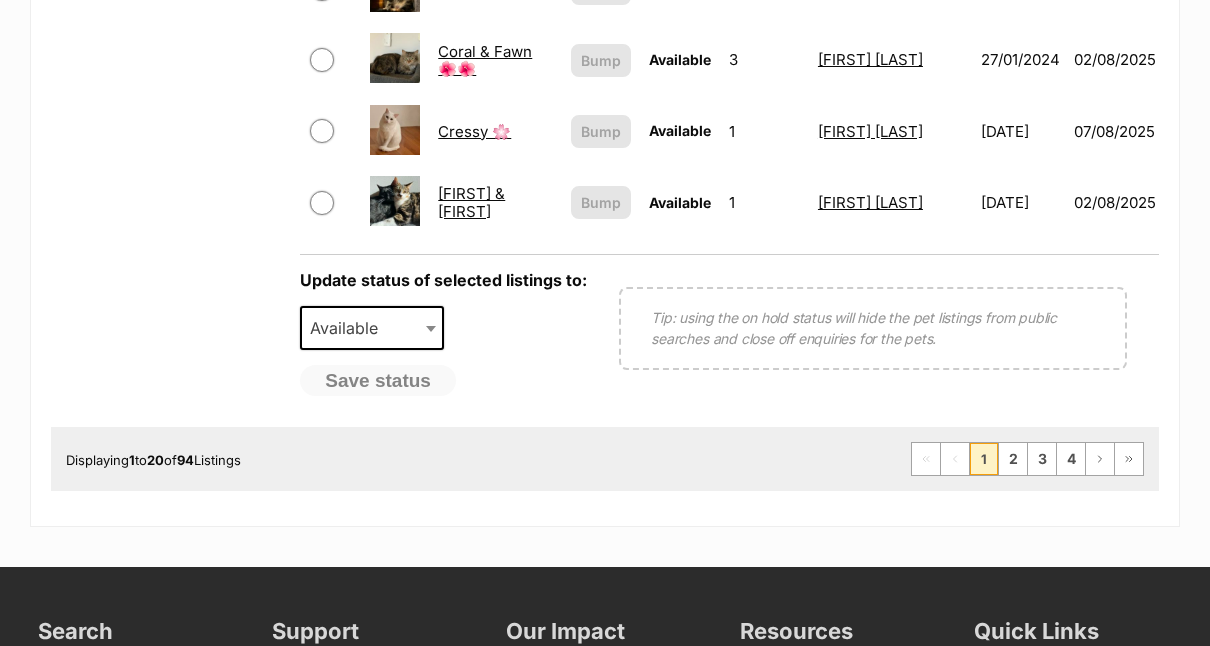 click on "Cressy 🌸" at bounding box center (474, 131) 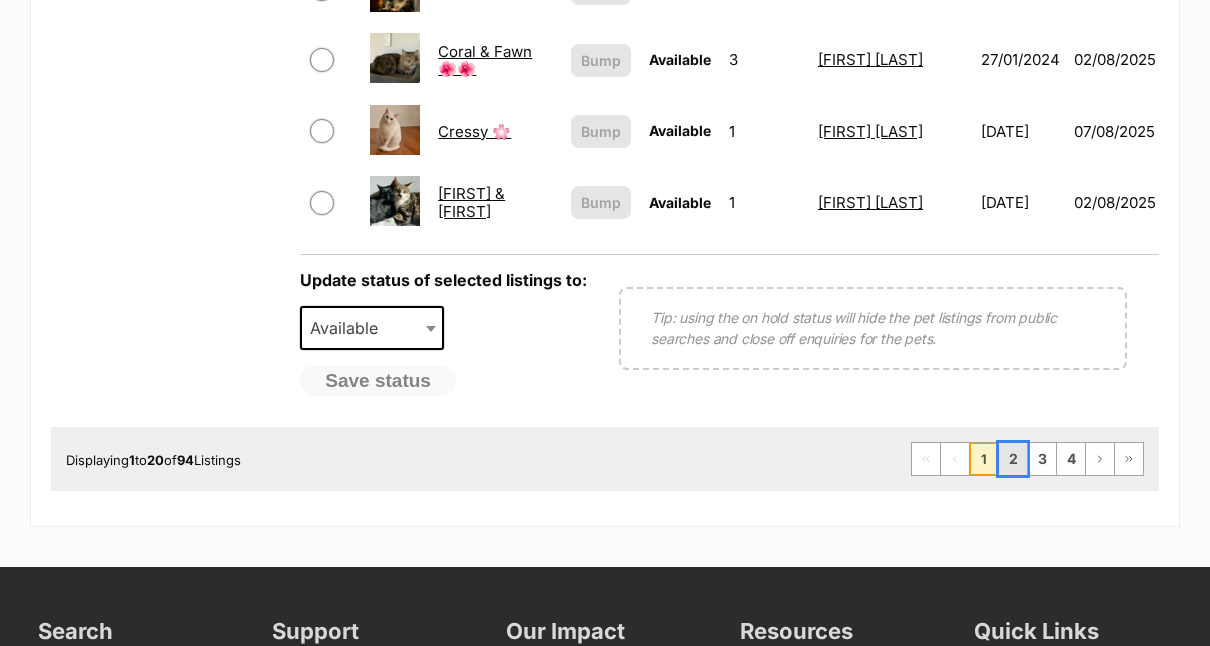 click on "2" at bounding box center [1013, 459] 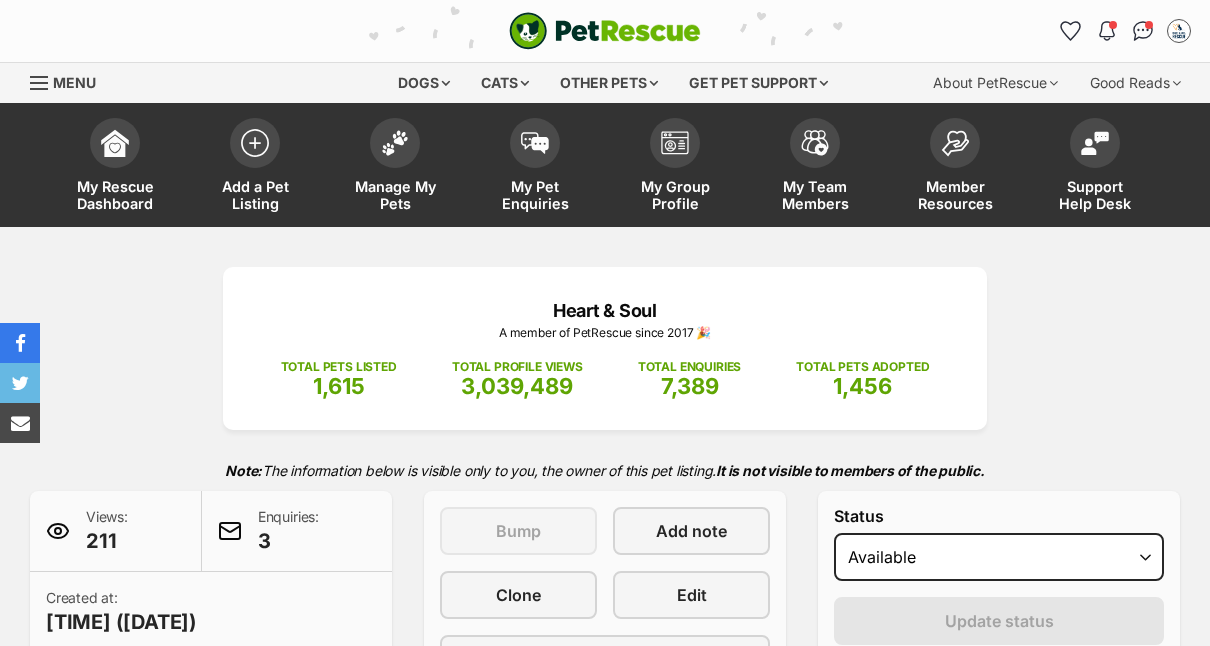 scroll, scrollTop: 0, scrollLeft: 0, axis: both 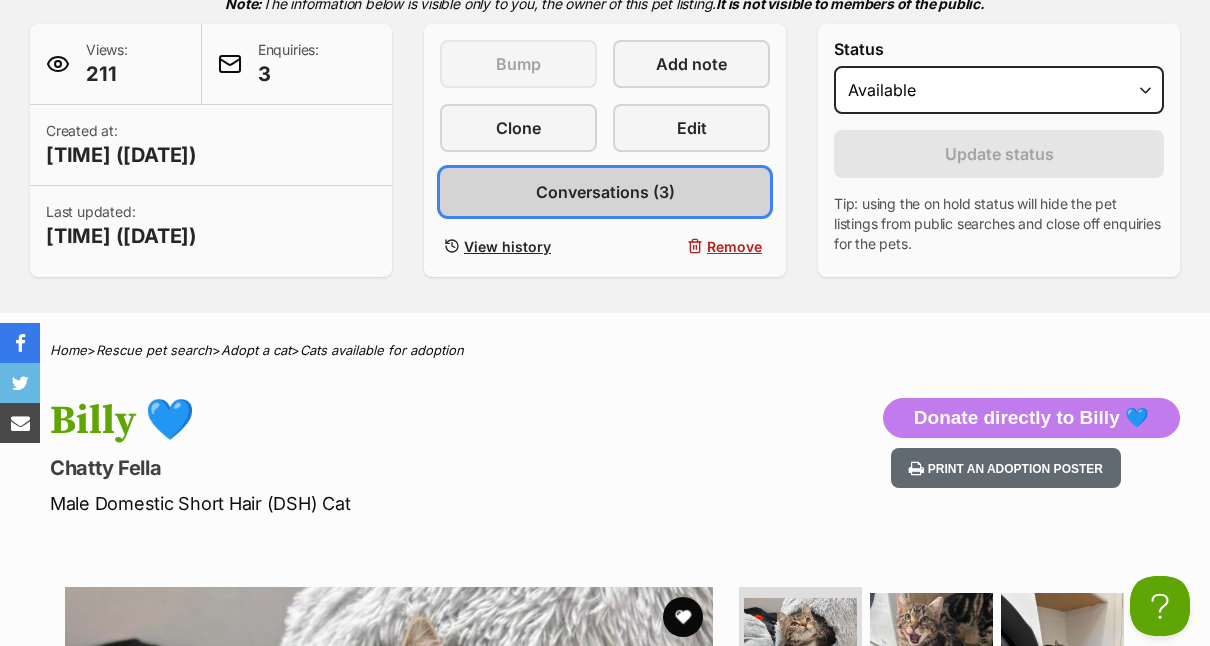 click on "Conversations (3)" at bounding box center (605, 192) 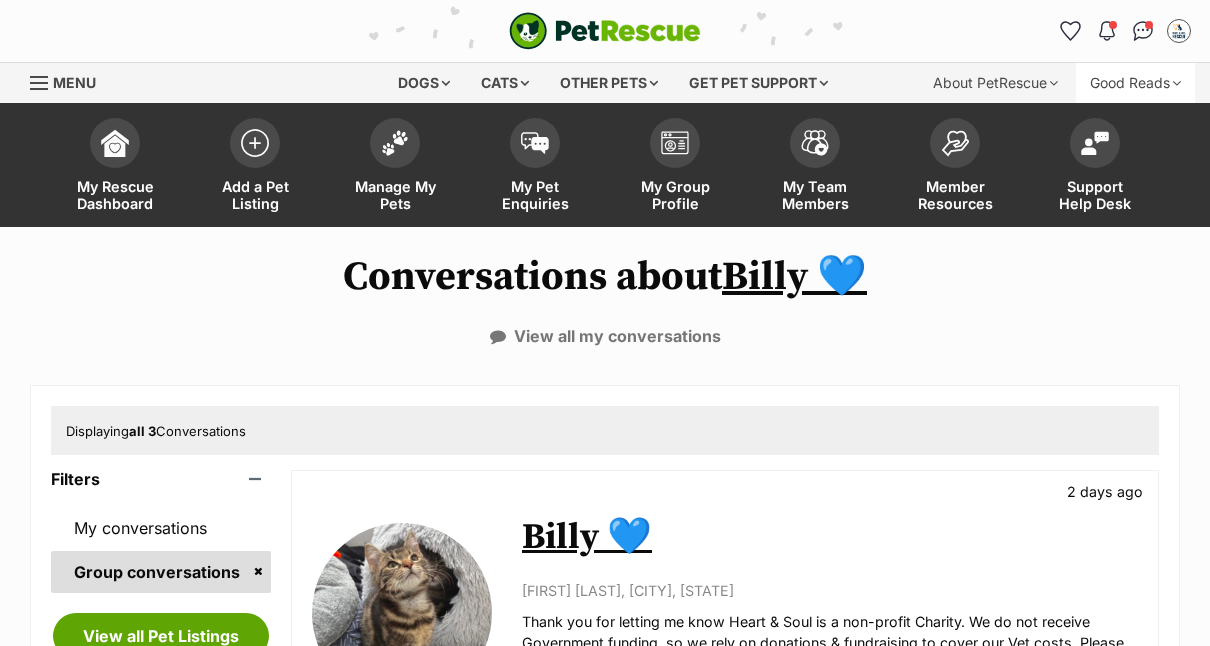 scroll, scrollTop: 0, scrollLeft: 0, axis: both 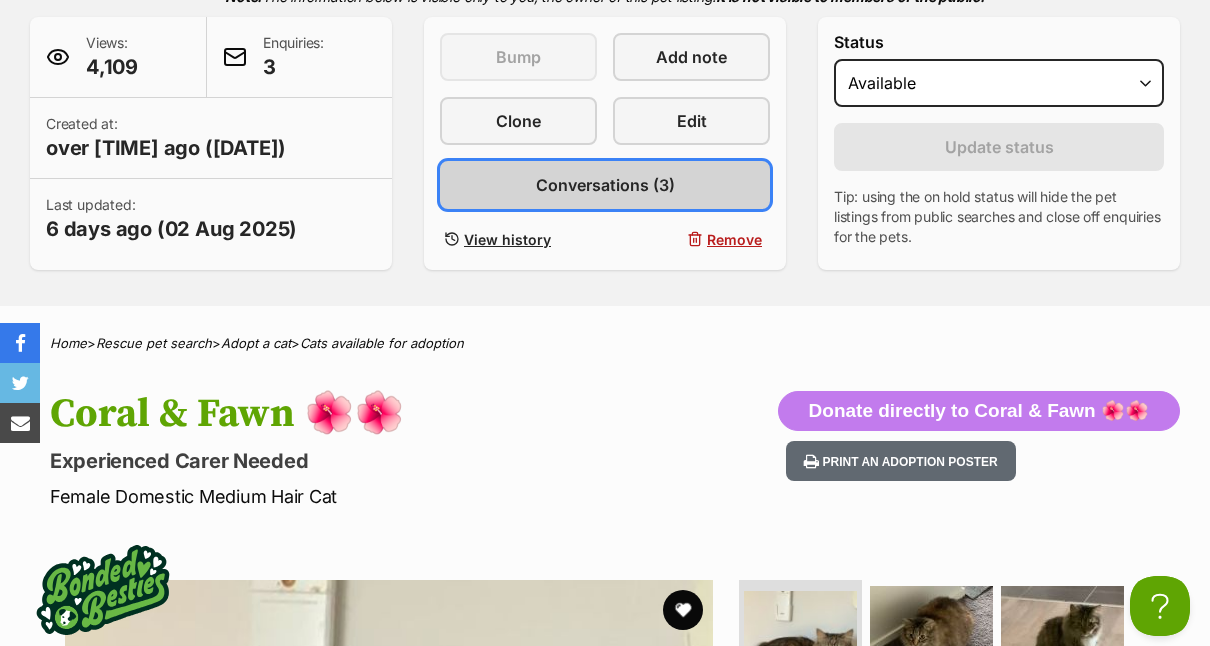 click on "Conversations (3)" at bounding box center (605, 185) 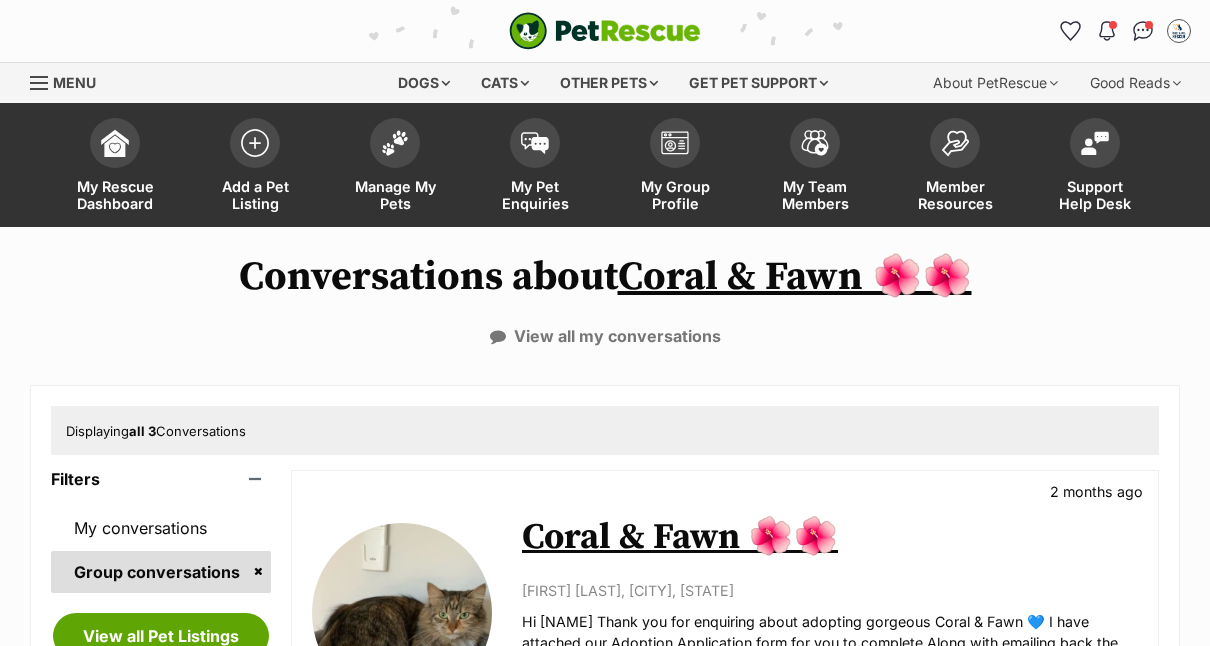 scroll, scrollTop: 0, scrollLeft: 0, axis: both 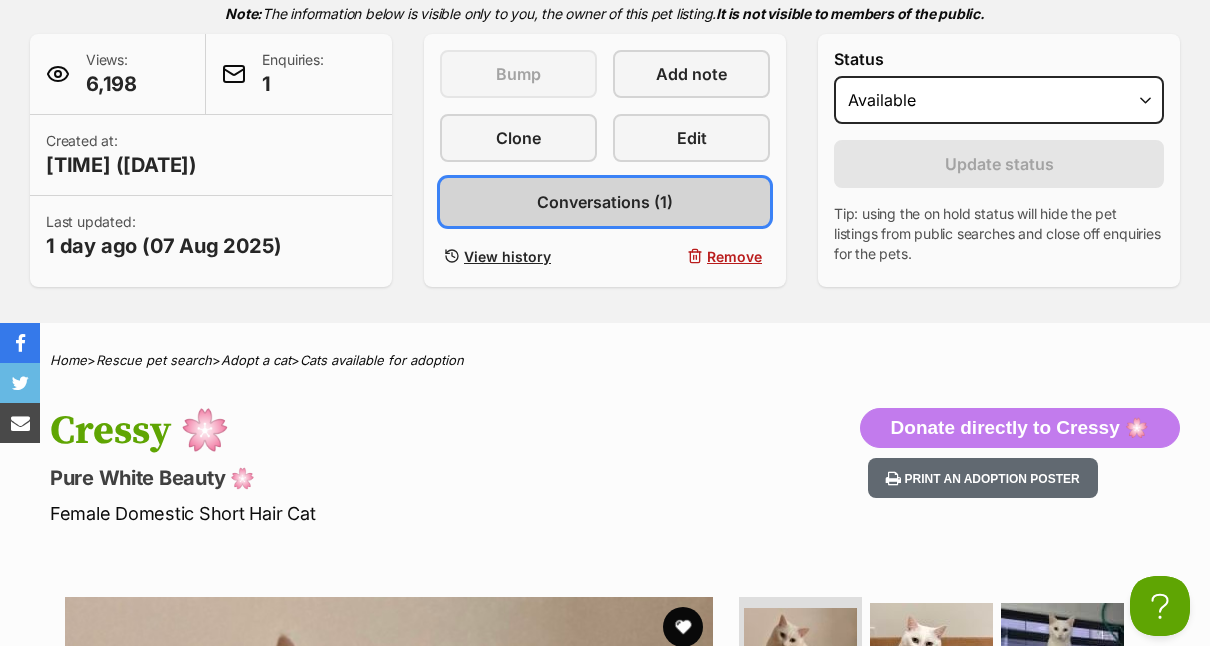 click on "Conversations (1)" at bounding box center (605, 202) 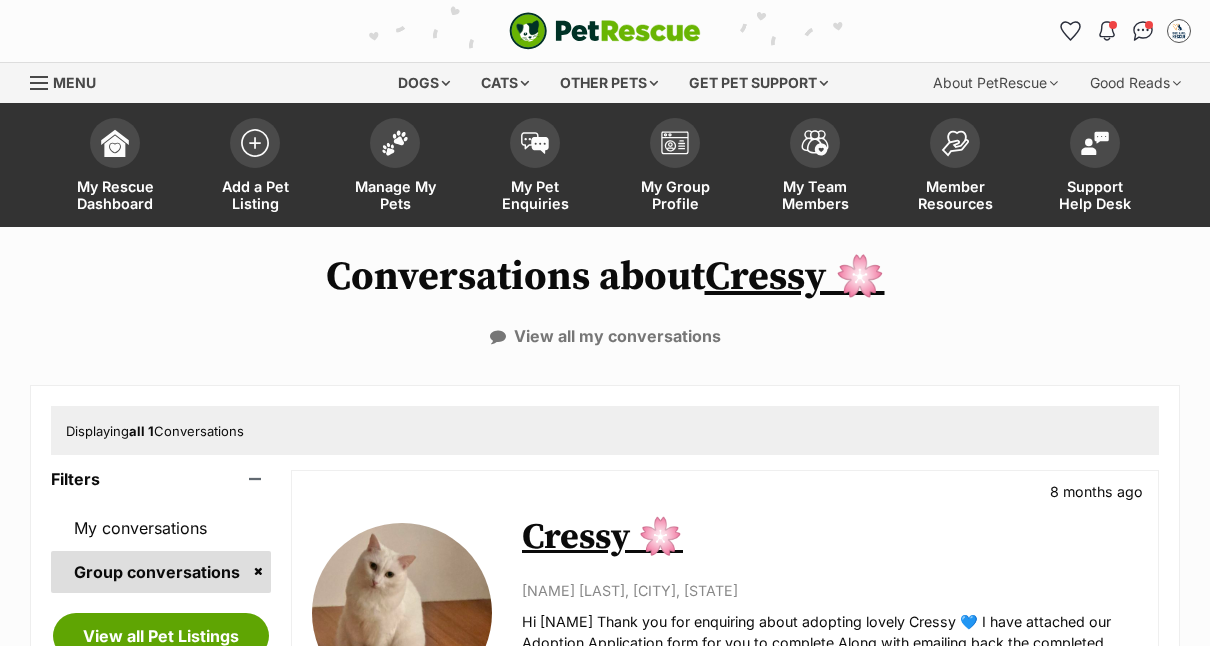 scroll, scrollTop: 0, scrollLeft: 0, axis: both 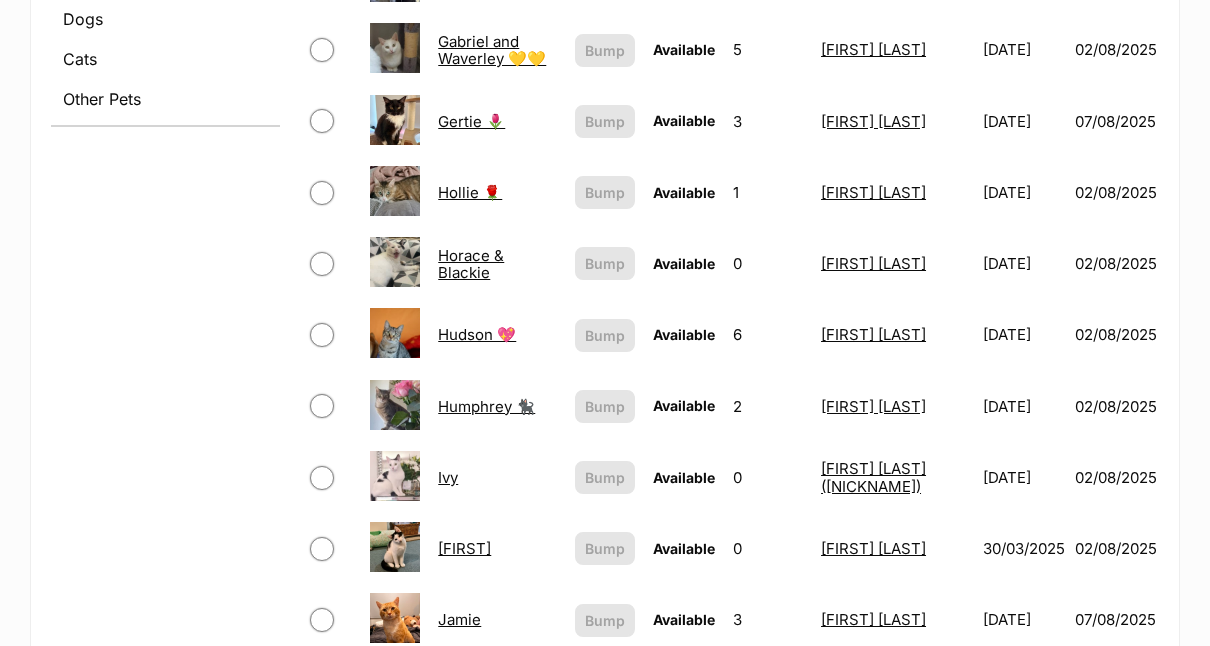 click on "Gertie 🌷" at bounding box center [471, 121] 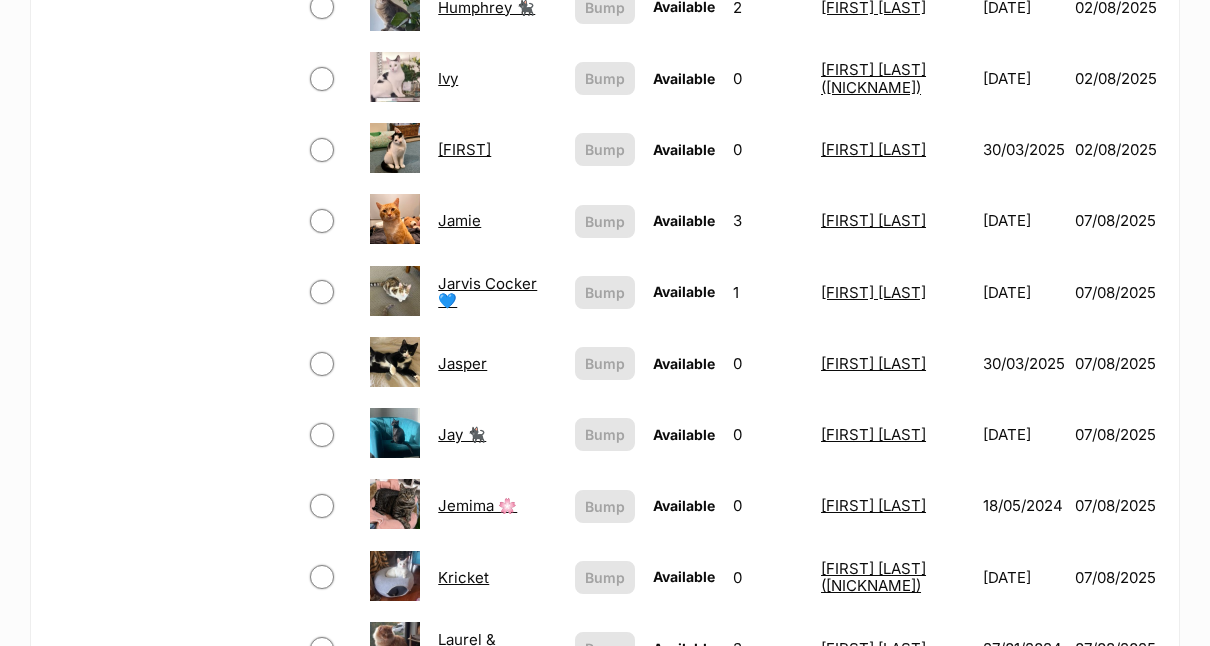 scroll, scrollTop: 1278, scrollLeft: 0, axis: vertical 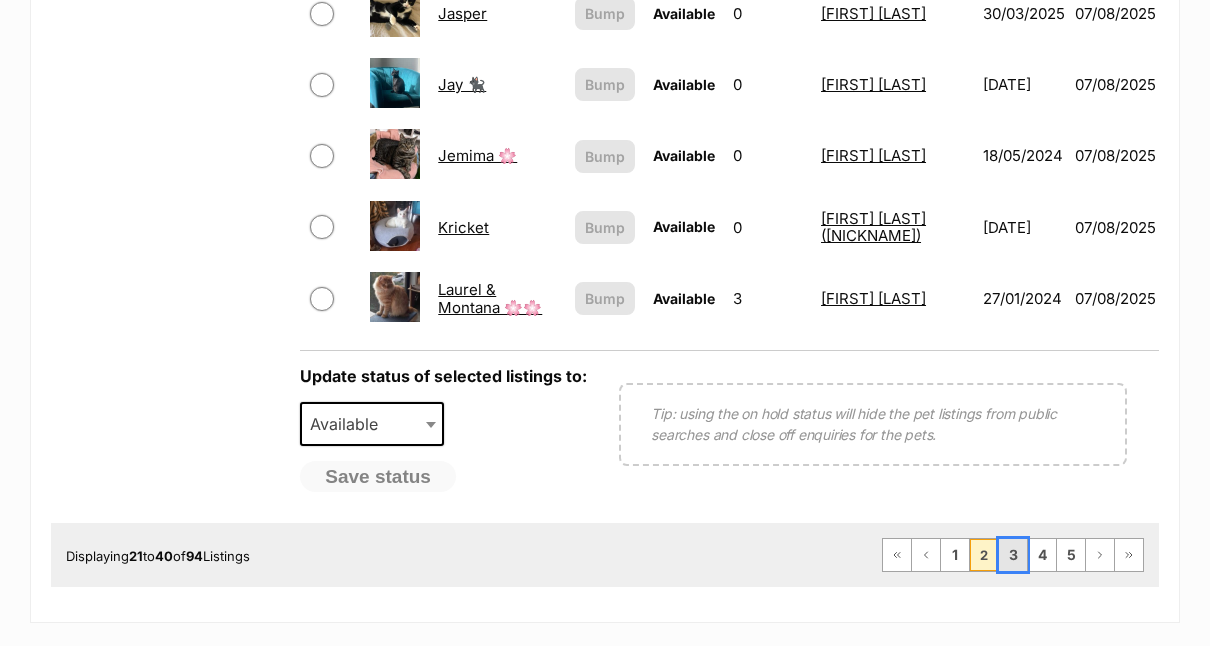 click on "3" at bounding box center (1013, 555) 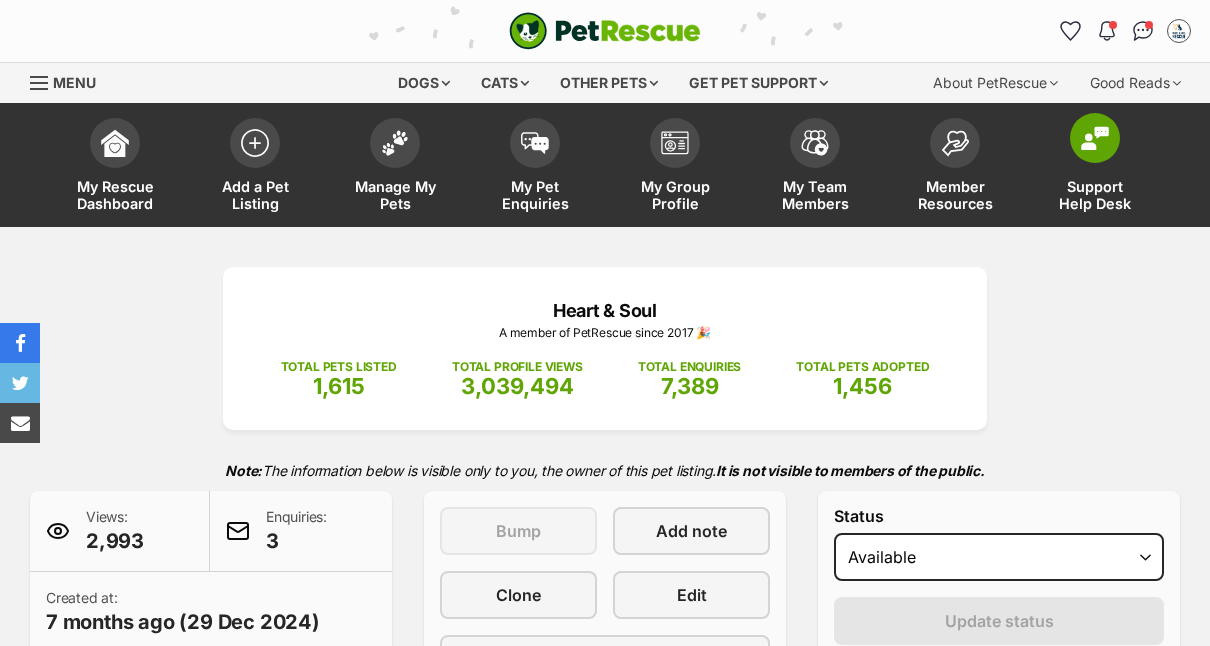 scroll, scrollTop: 0, scrollLeft: 0, axis: both 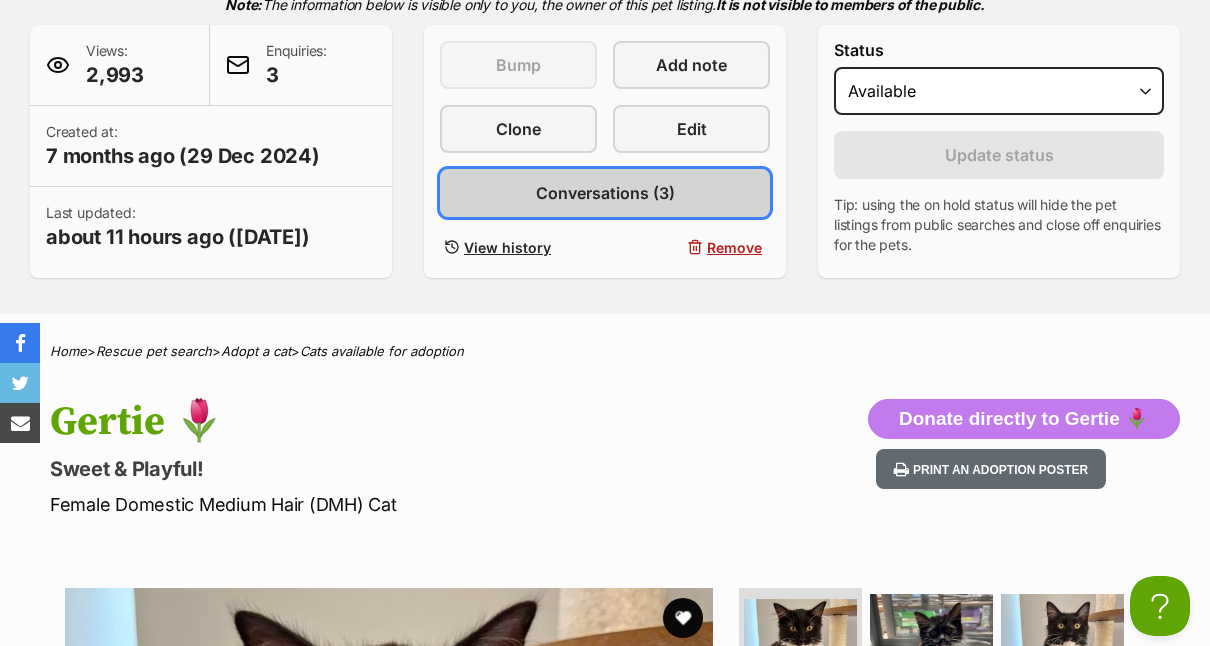 click on "Conversations (3)" at bounding box center [605, 193] 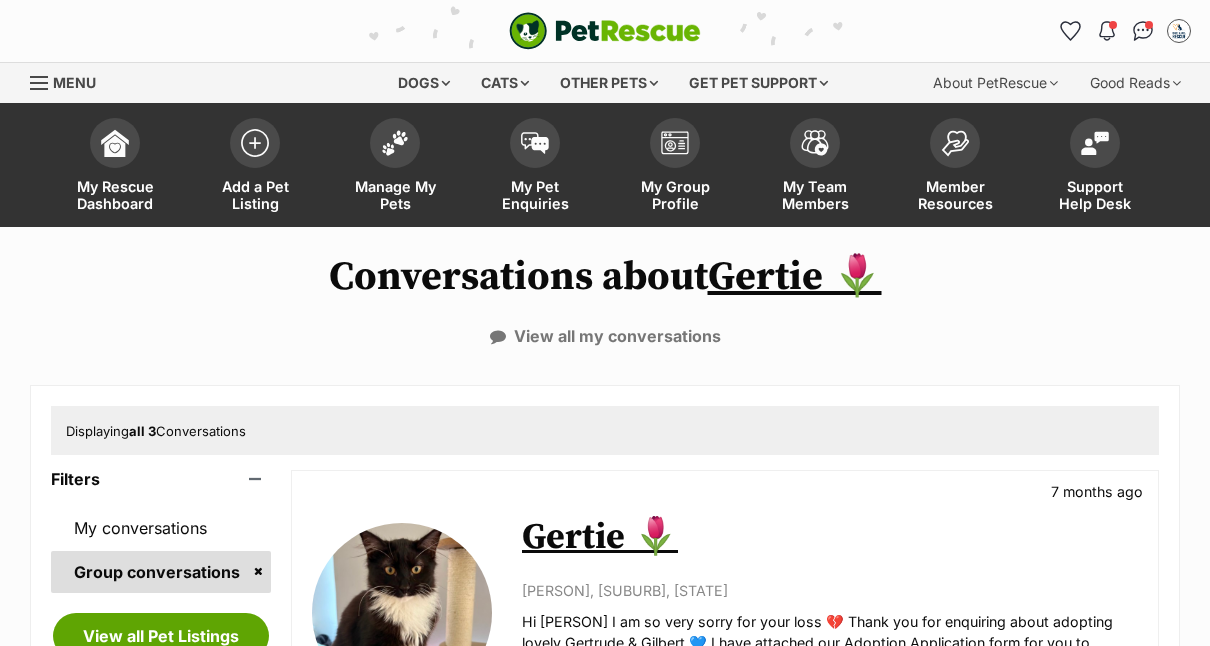 scroll, scrollTop: 0, scrollLeft: 0, axis: both 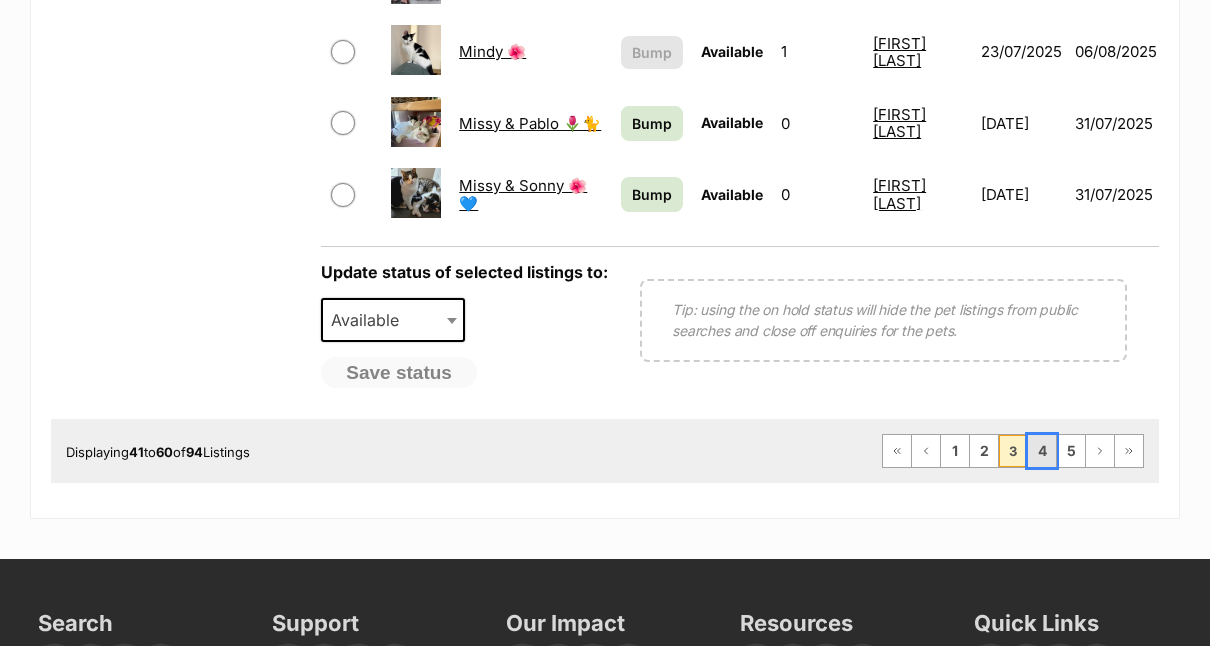 click on "4" at bounding box center (1042, 451) 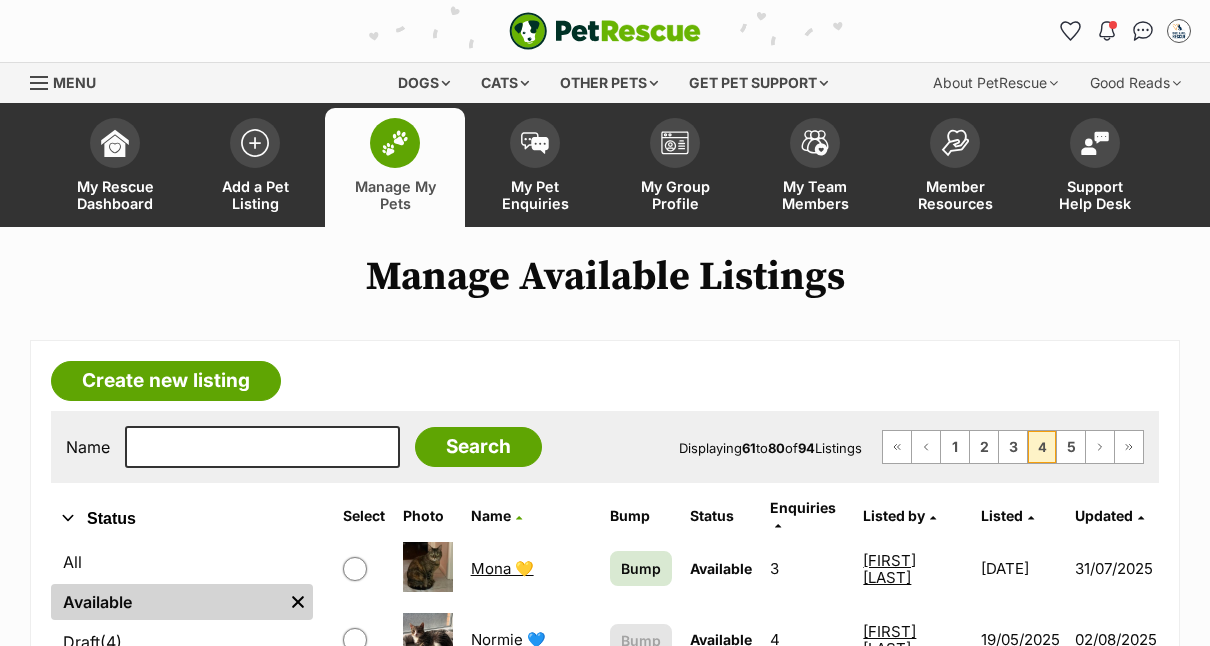 scroll, scrollTop: 0, scrollLeft: 0, axis: both 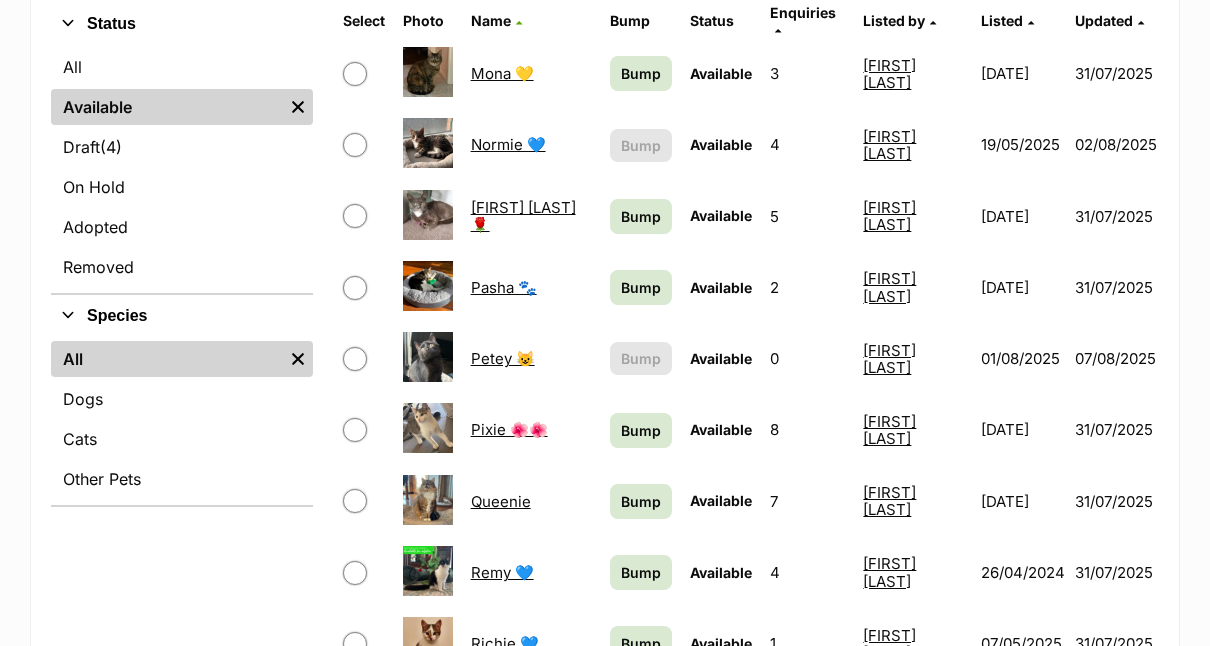 click on "Normie 💙" at bounding box center (508, 144) 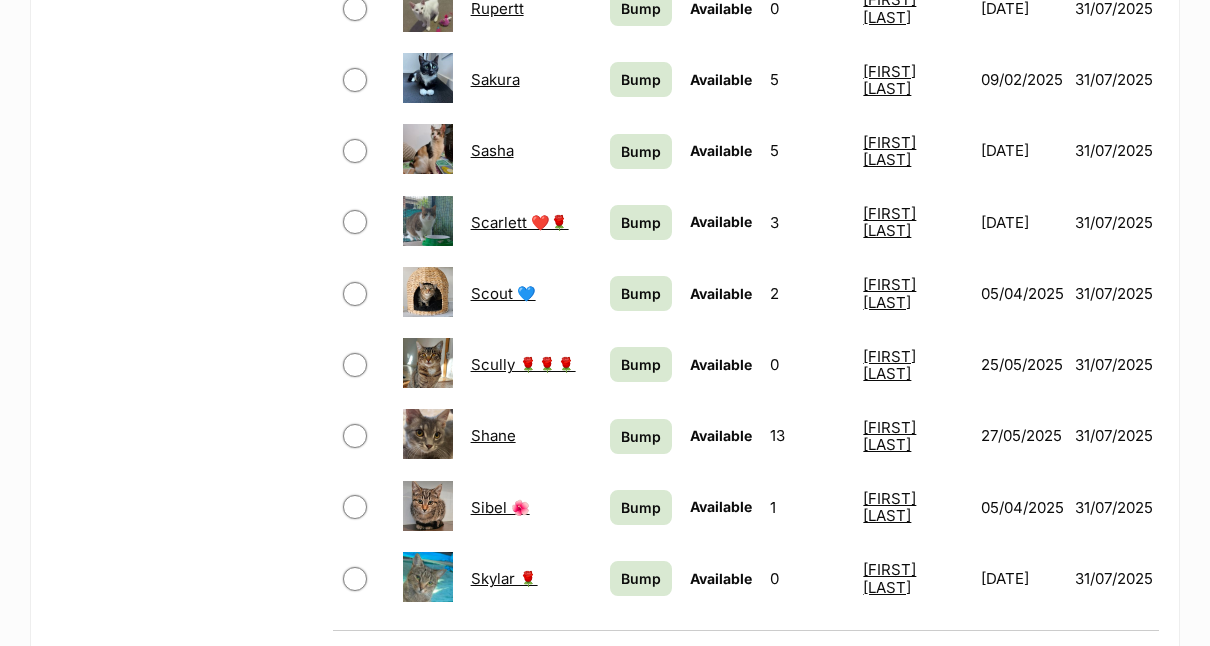 scroll, scrollTop: 1341, scrollLeft: 0, axis: vertical 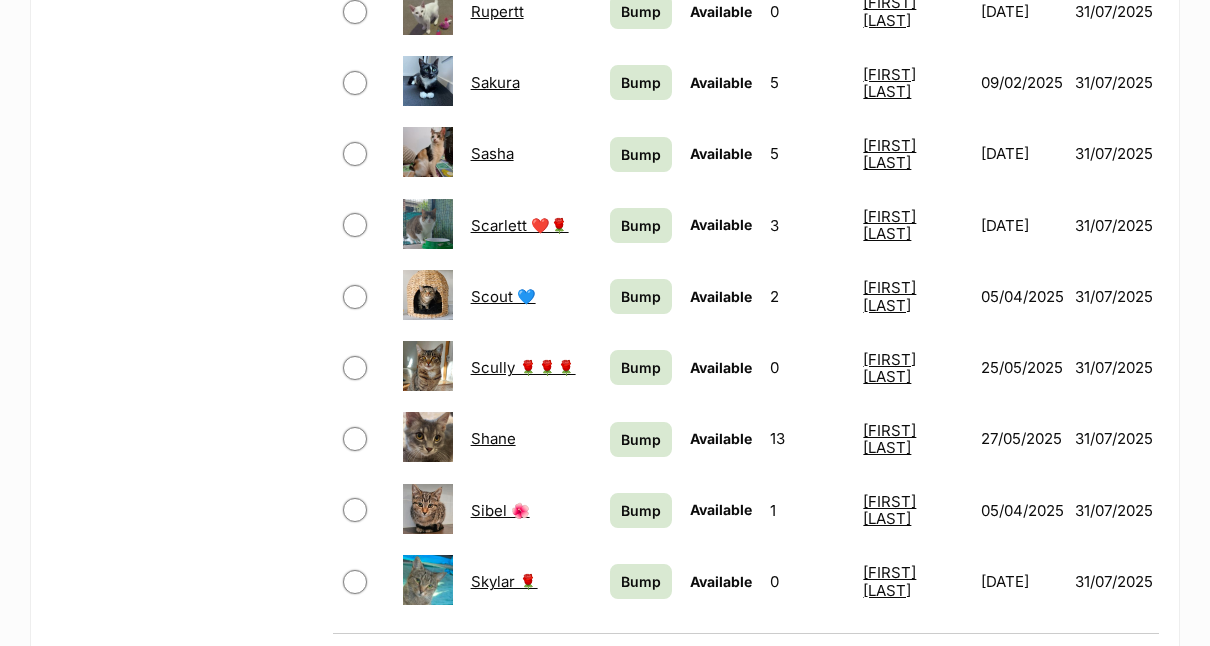 click on "Scout 💙" at bounding box center (503, 296) 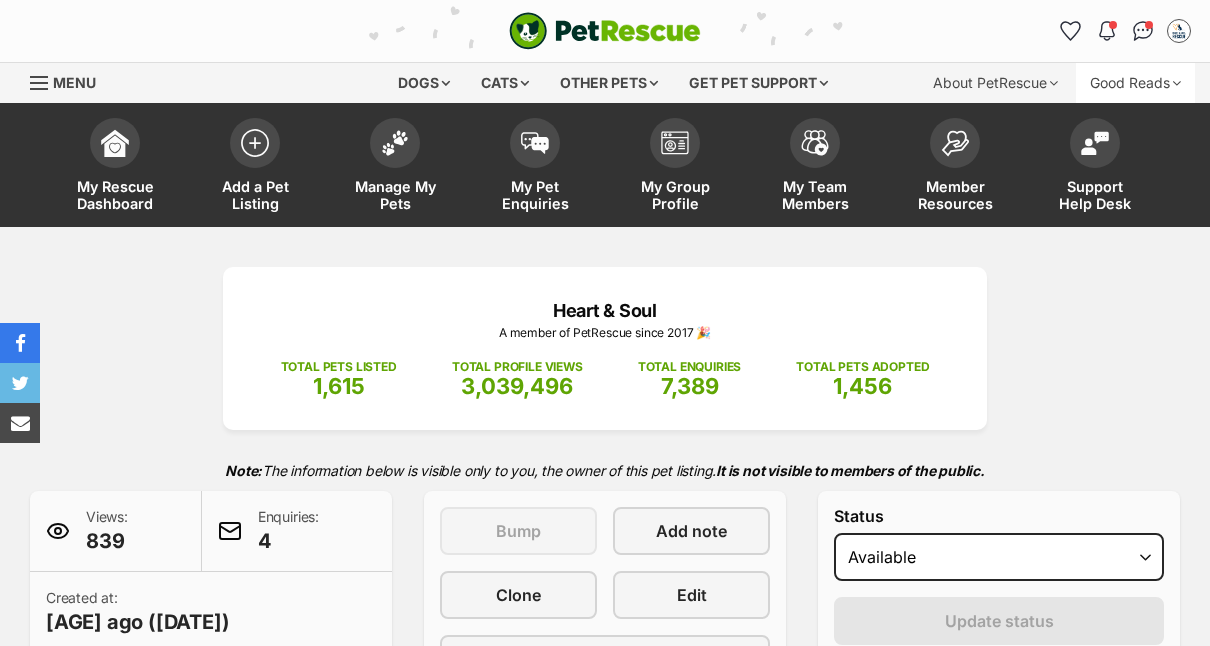 scroll, scrollTop: 0, scrollLeft: 0, axis: both 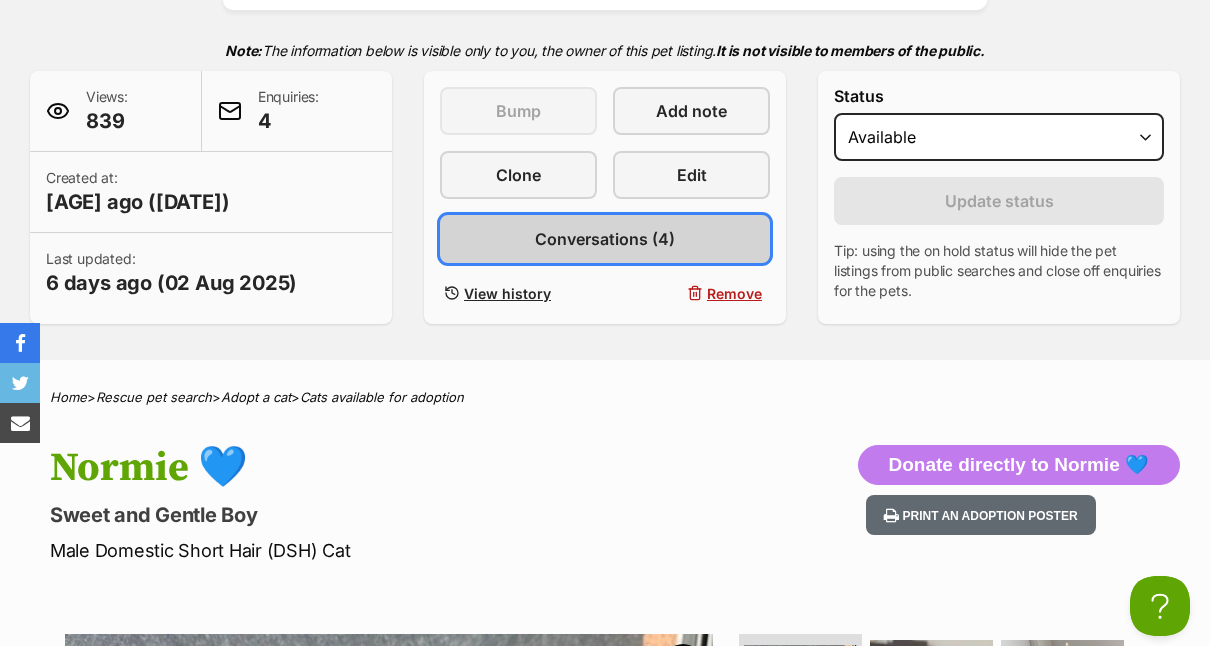 click on "Conversations (4)" at bounding box center (605, 239) 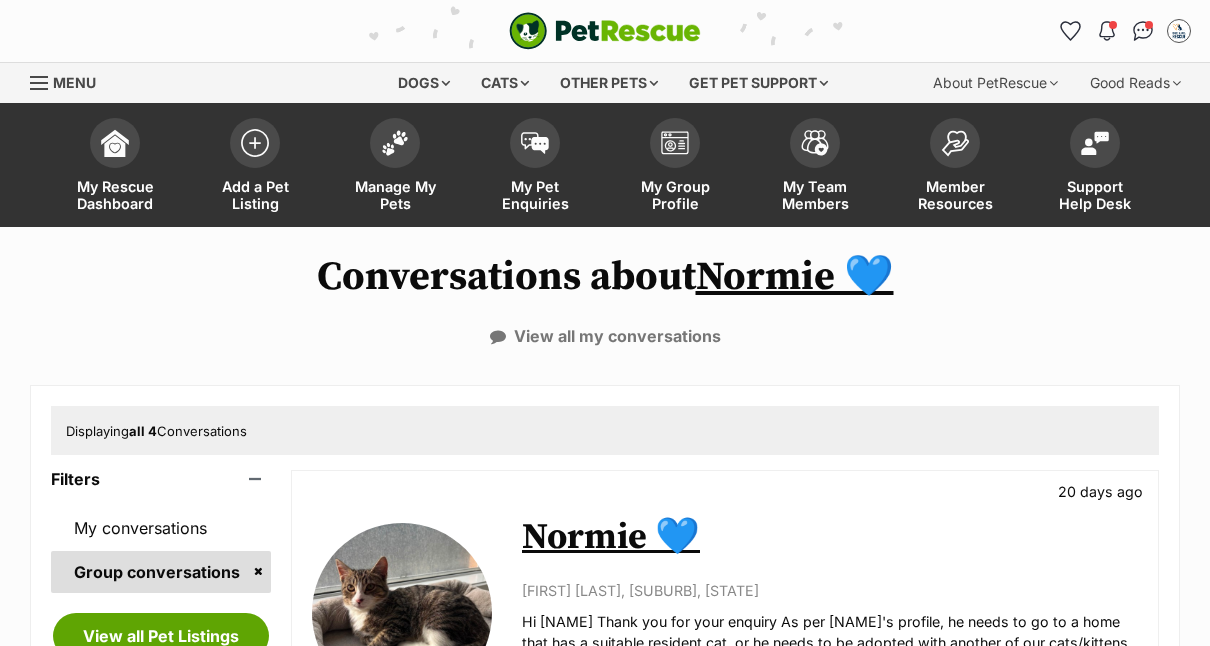 scroll, scrollTop: 0, scrollLeft: 0, axis: both 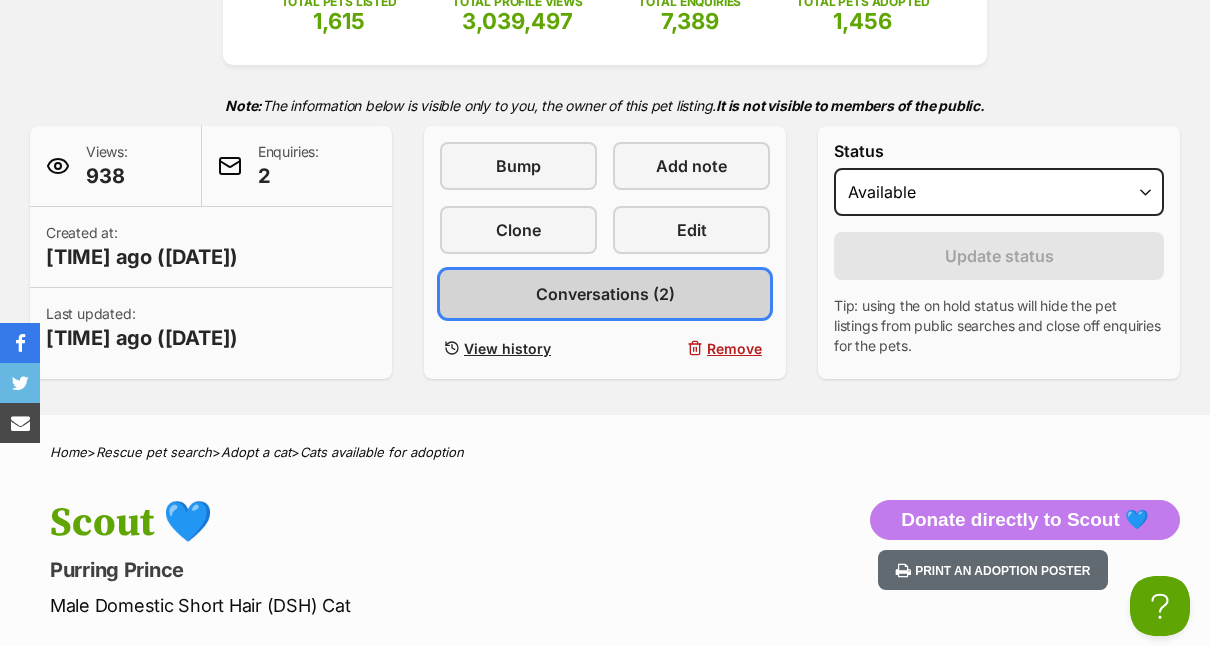 click on "Conversations (2)" at bounding box center (605, 294) 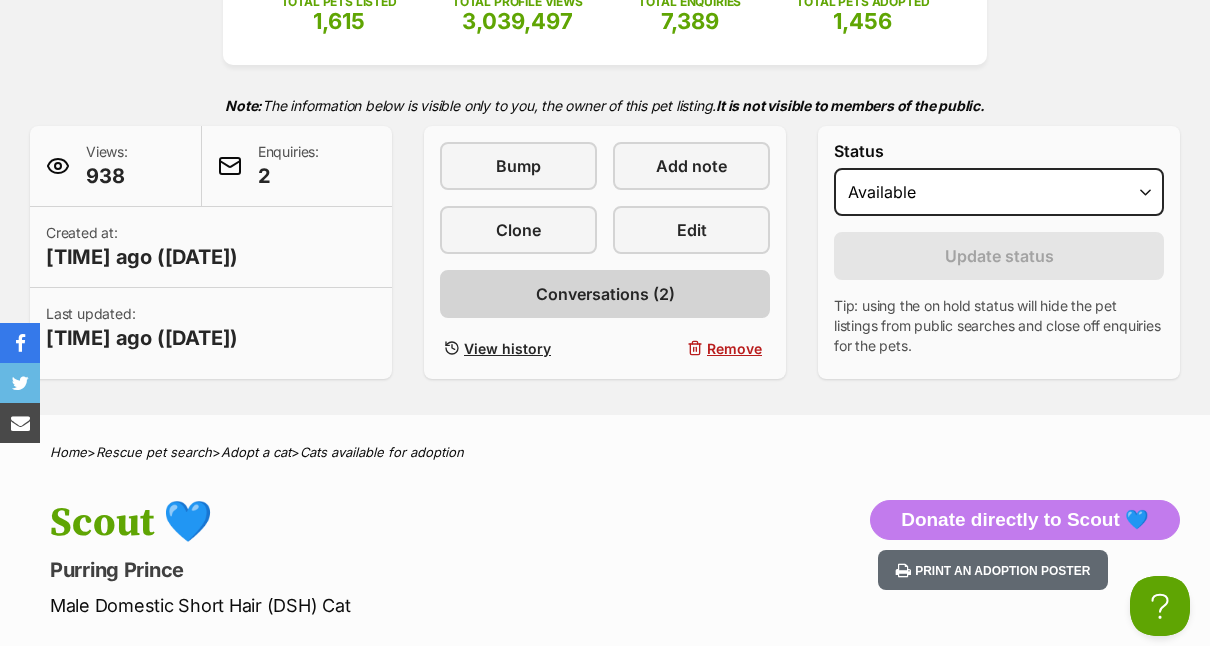 scroll, scrollTop: 0, scrollLeft: 0, axis: both 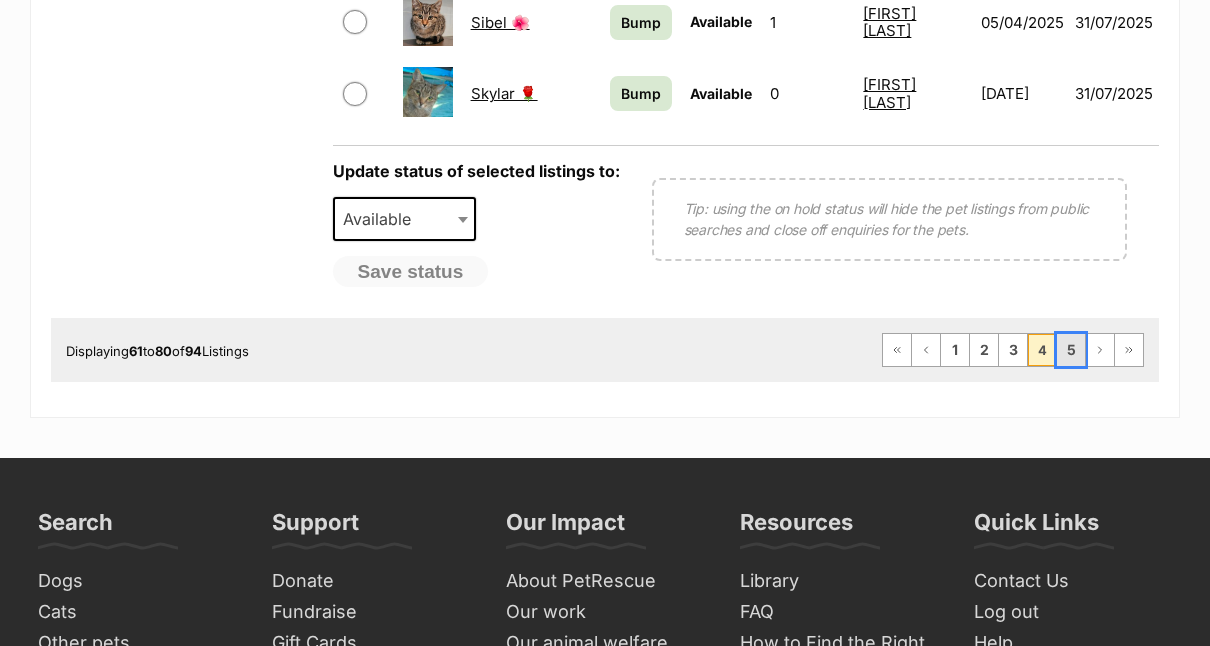 click on "5" at bounding box center (1071, 350) 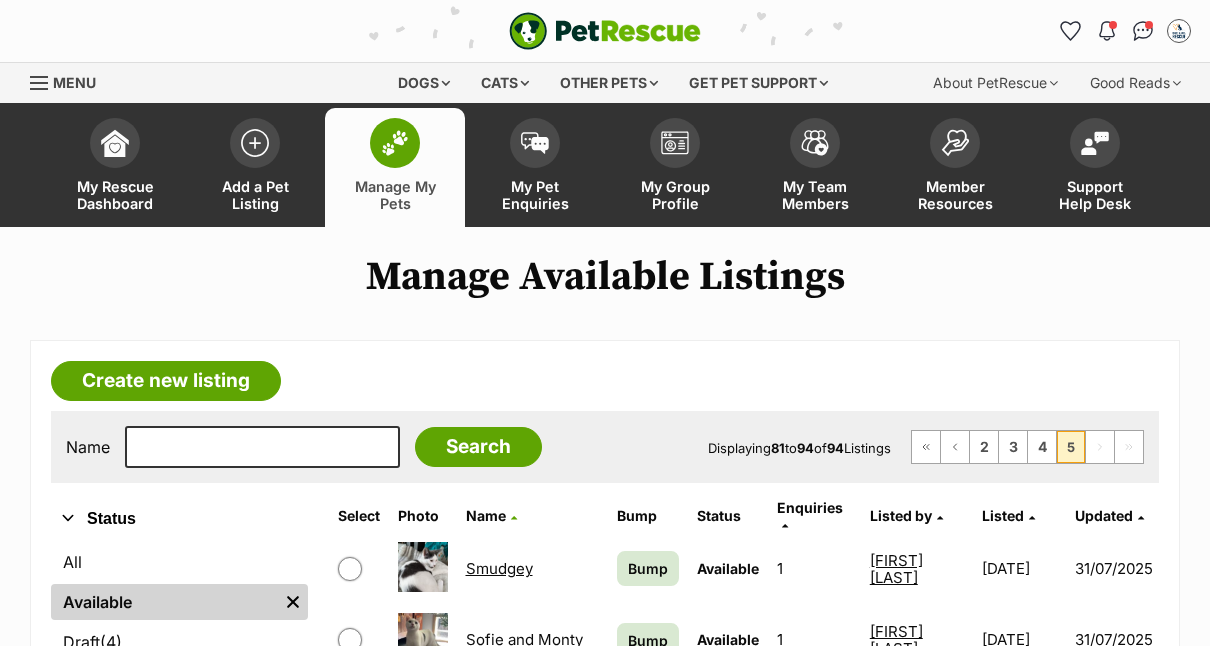 scroll, scrollTop: 0, scrollLeft: 0, axis: both 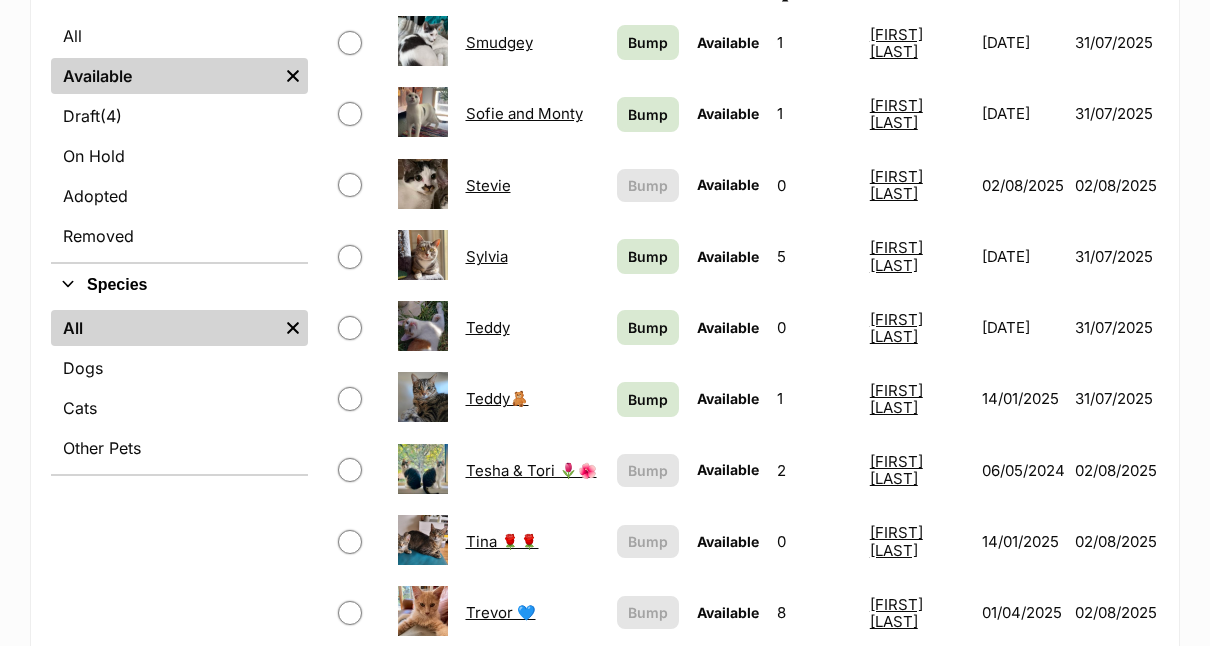 click on "Sofie and Monty" at bounding box center (524, 113) 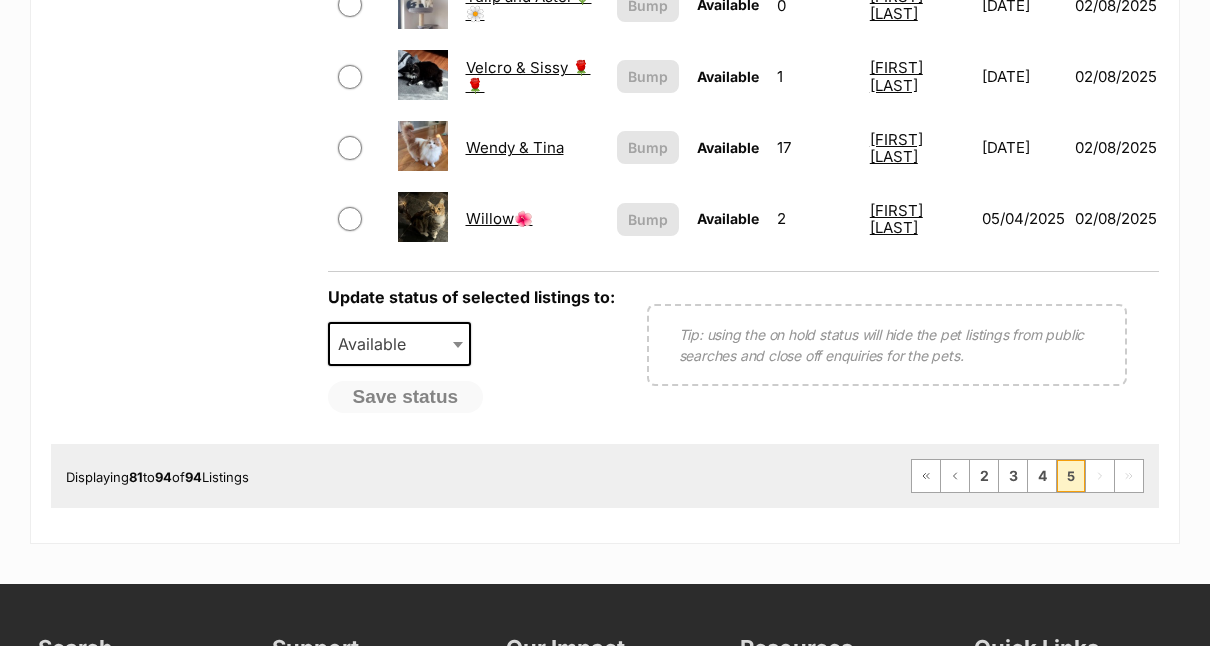 scroll, scrollTop: 1325, scrollLeft: 0, axis: vertical 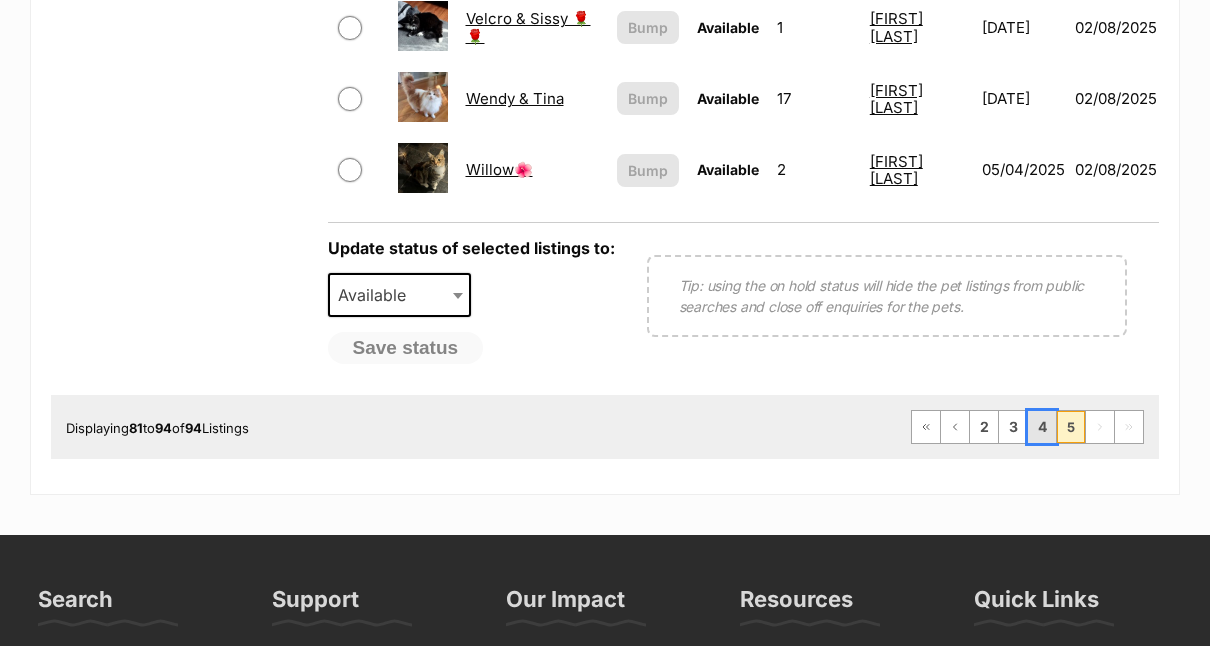 click on "4" at bounding box center [1042, 427] 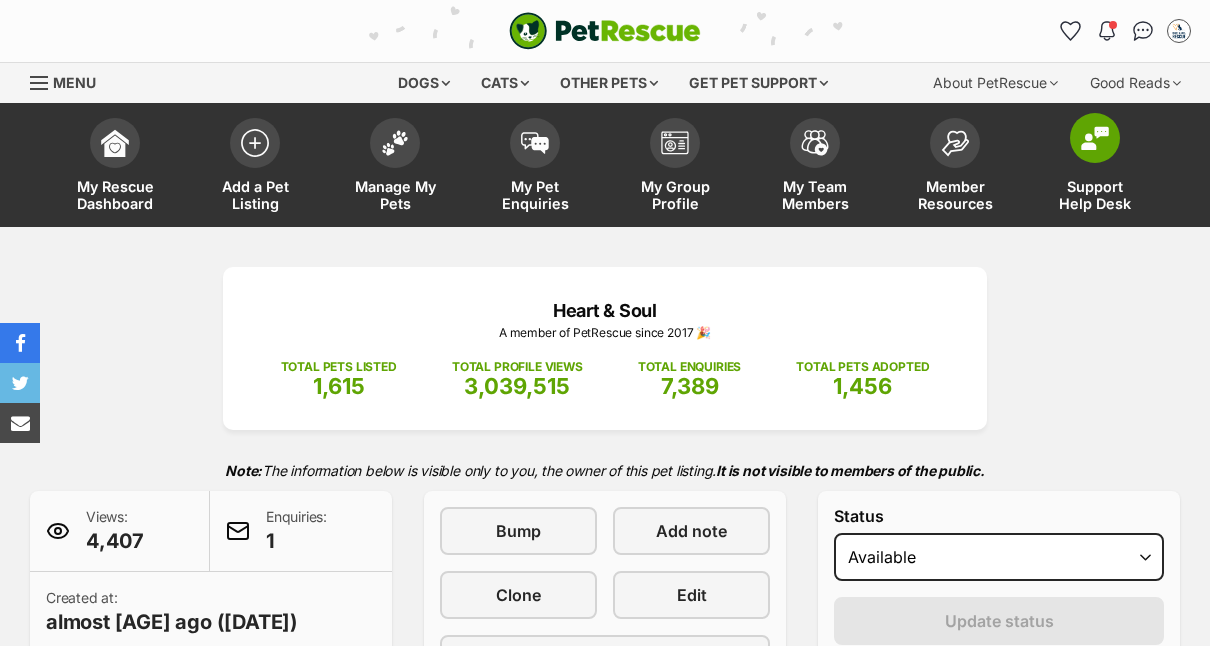 scroll, scrollTop: 0, scrollLeft: 0, axis: both 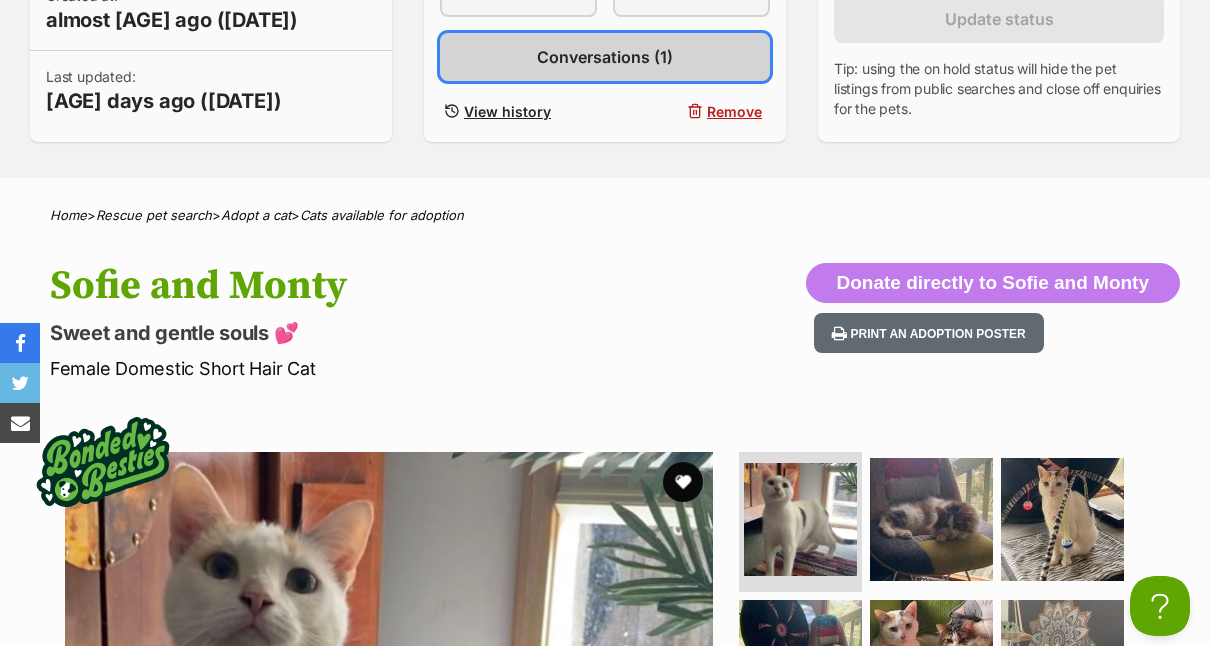 click on "Conversations (1)" at bounding box center [605, 57] 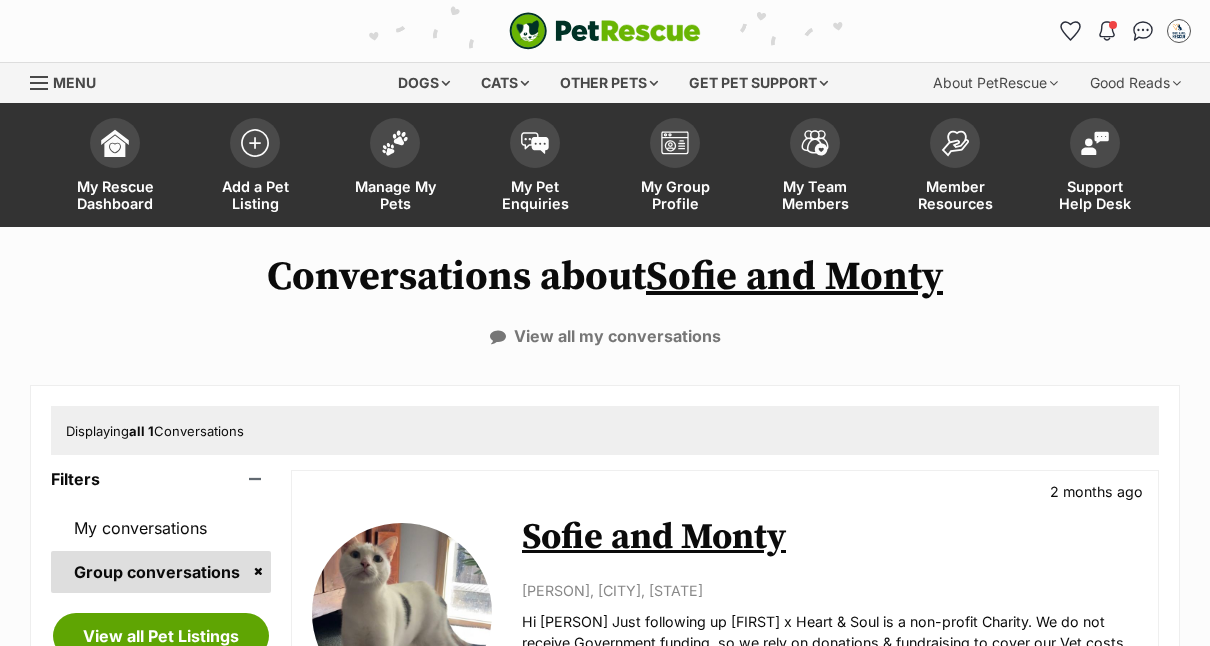 scroll, scrollTop: 0, scrollLeft: 0, axis: both 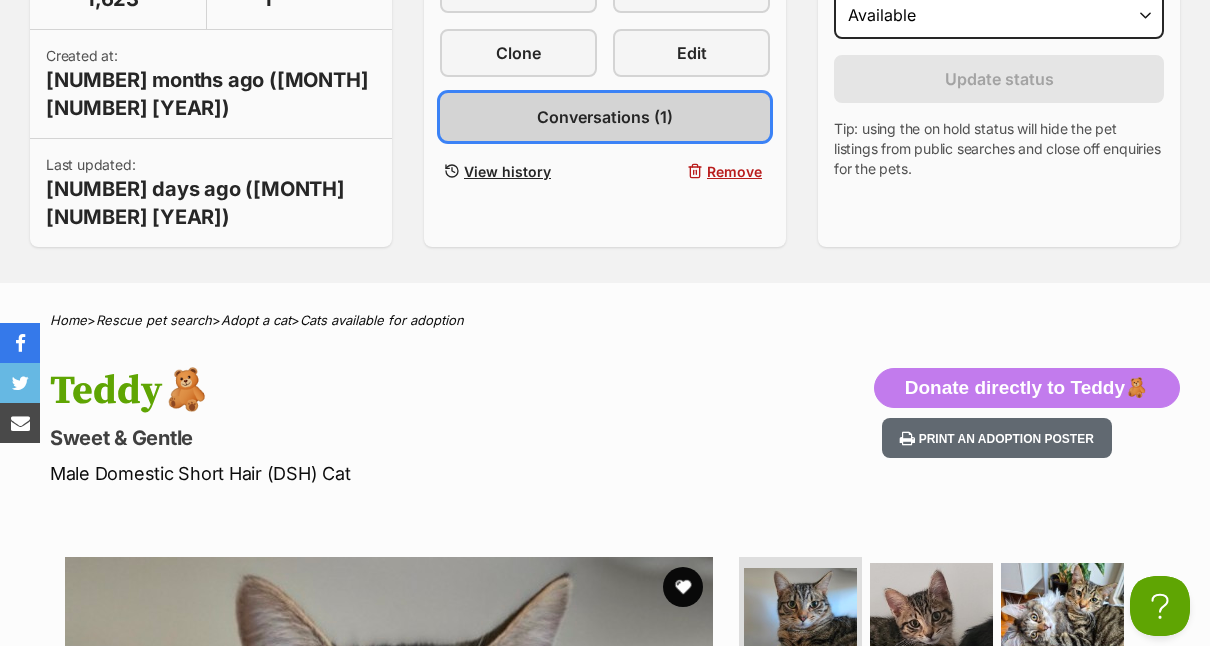 click on "Conversations (1)" at bounding box center [605, 117] 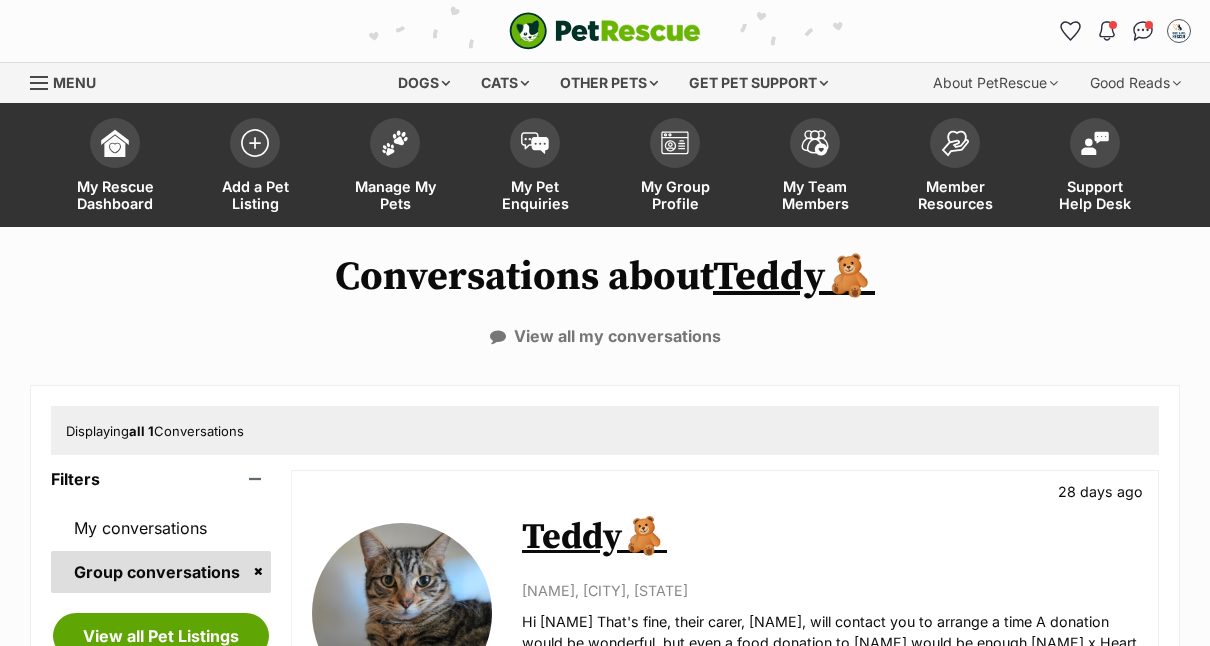 scroll, scrollTop: 0, scrollLeft: 0, axis: both 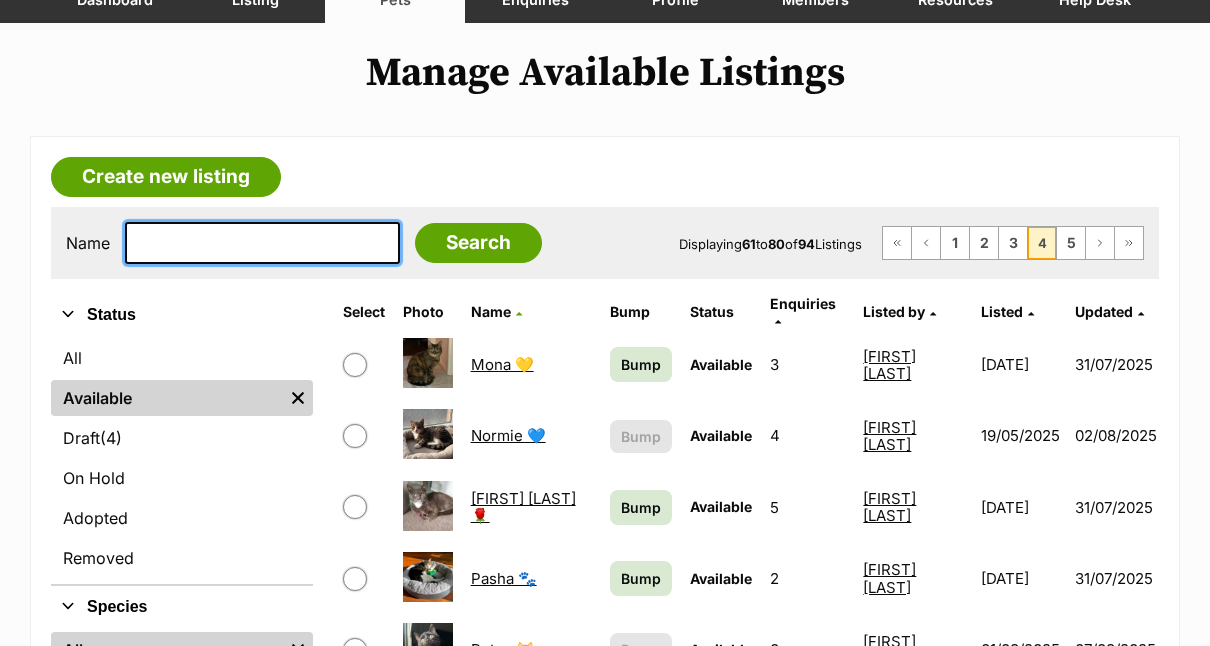 click at bounding box center [262, 243] 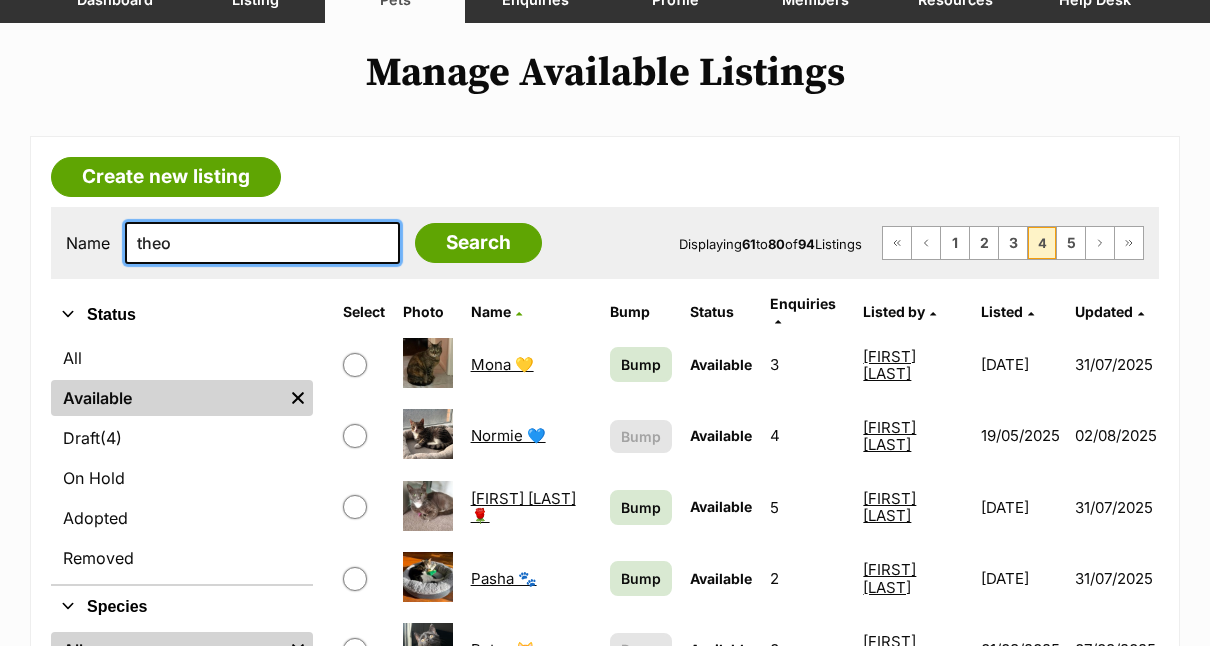 type on "theo" 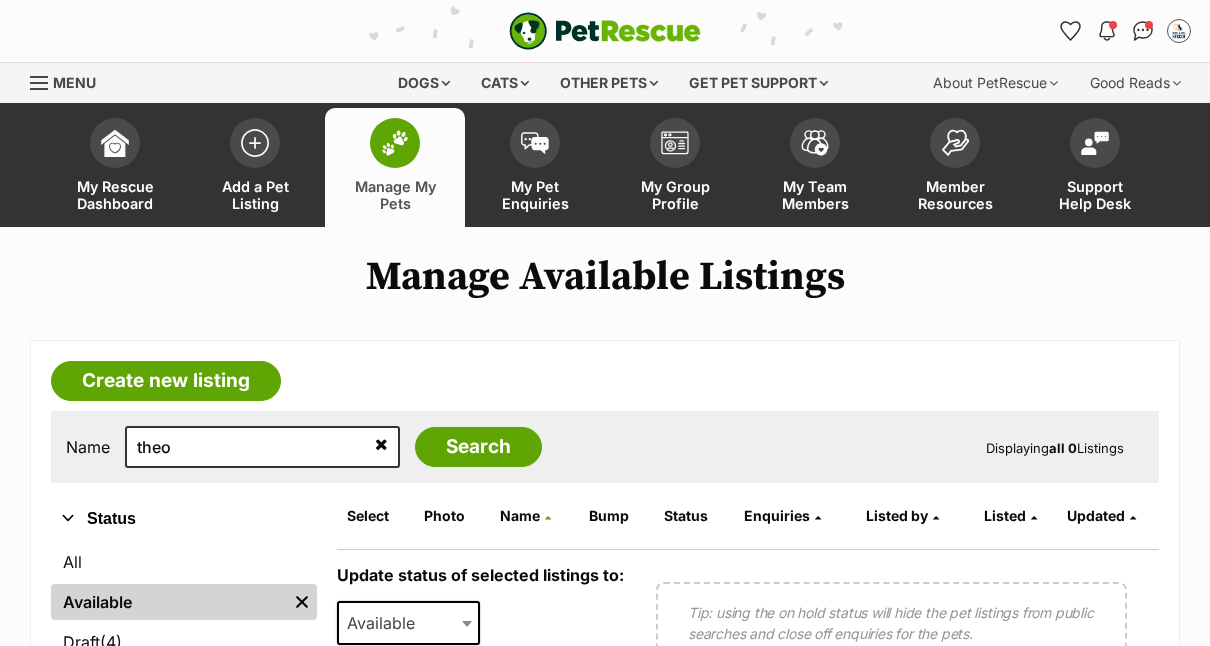 scroll, scrollTop: 238, scrollLeft: 0, axis: vertical 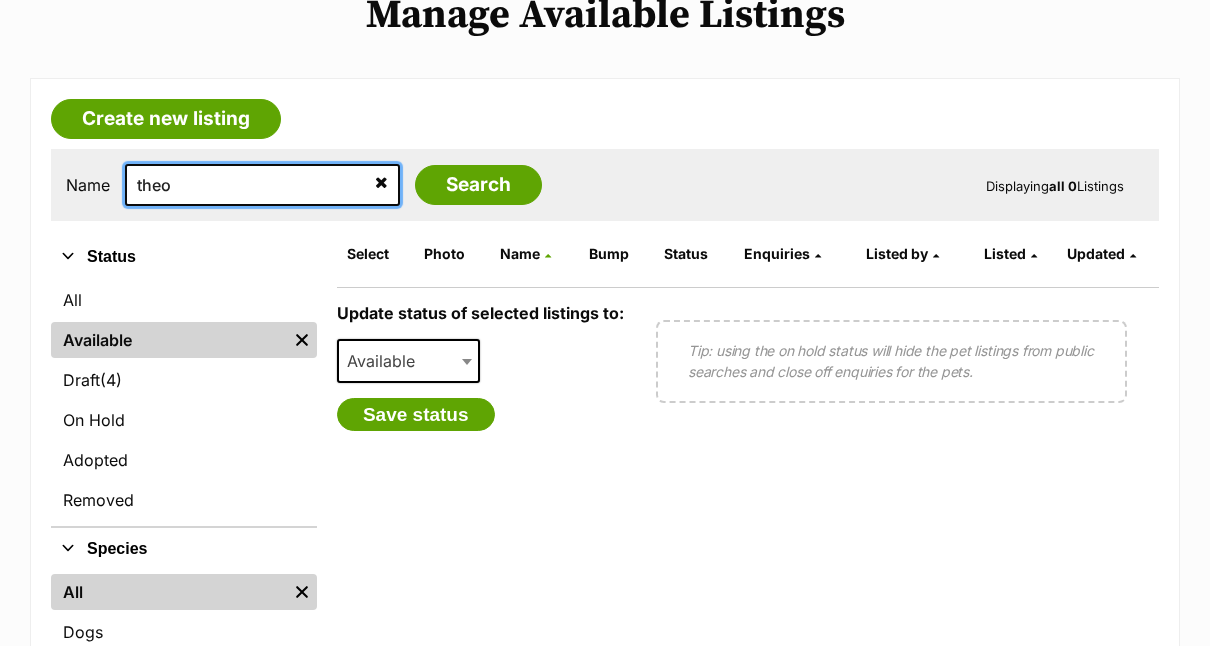 click on "theo" at bounding box center (262, 185) 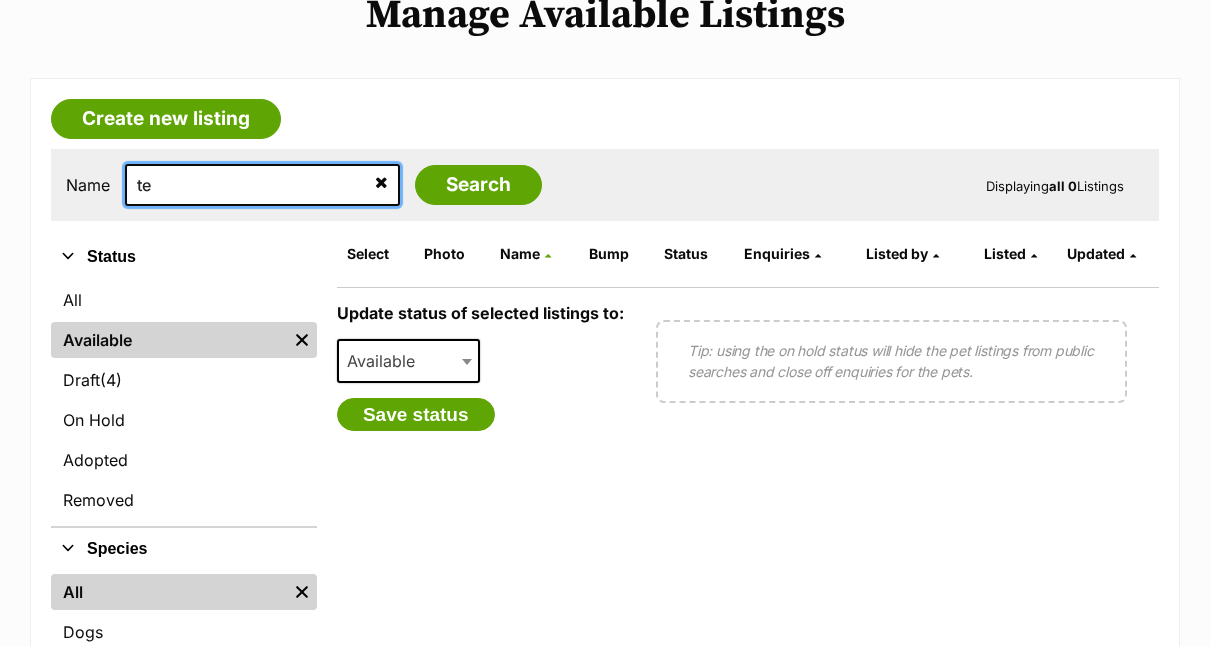 type on "t" 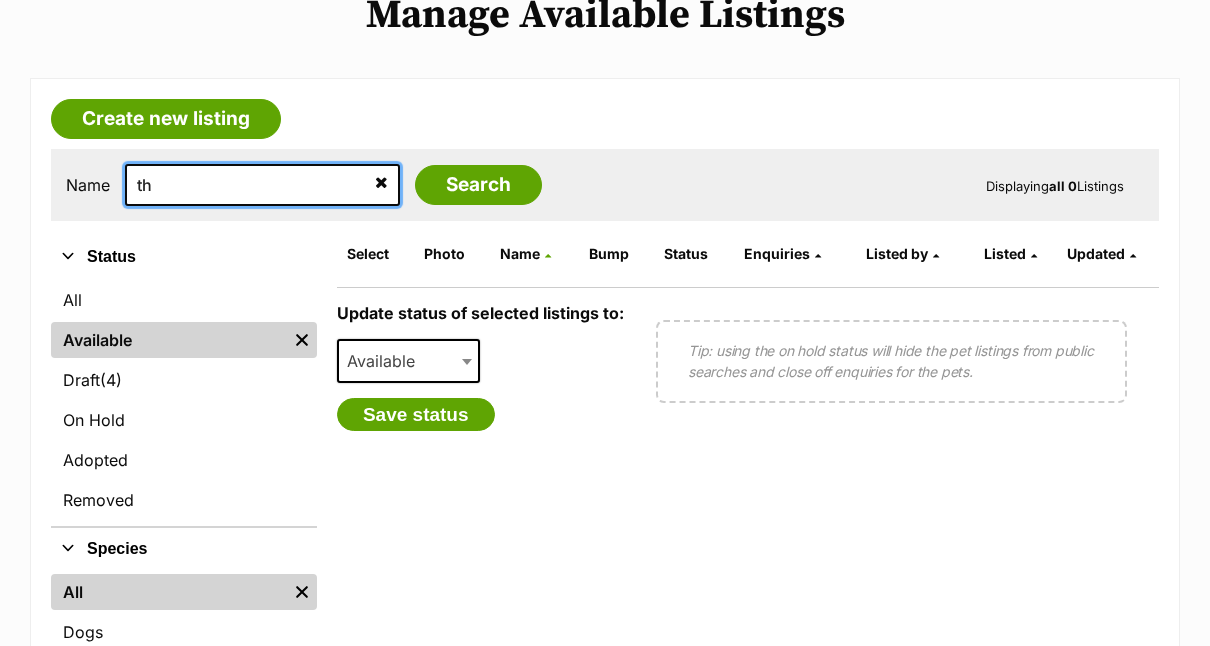 type on "t" 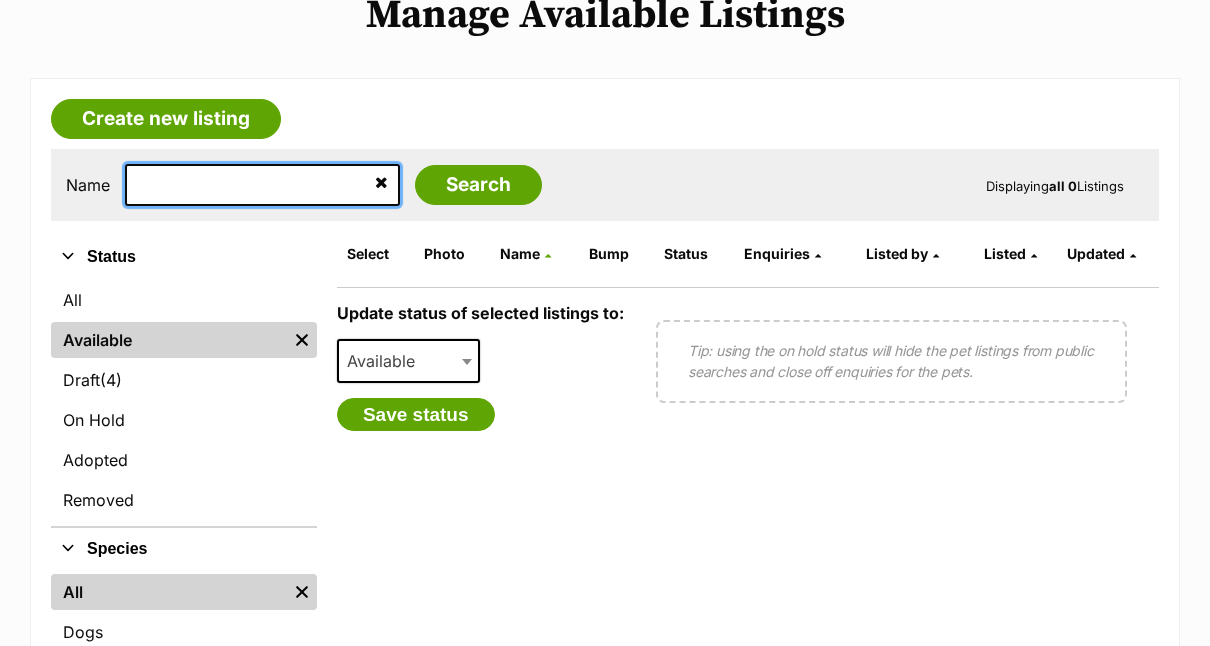 type 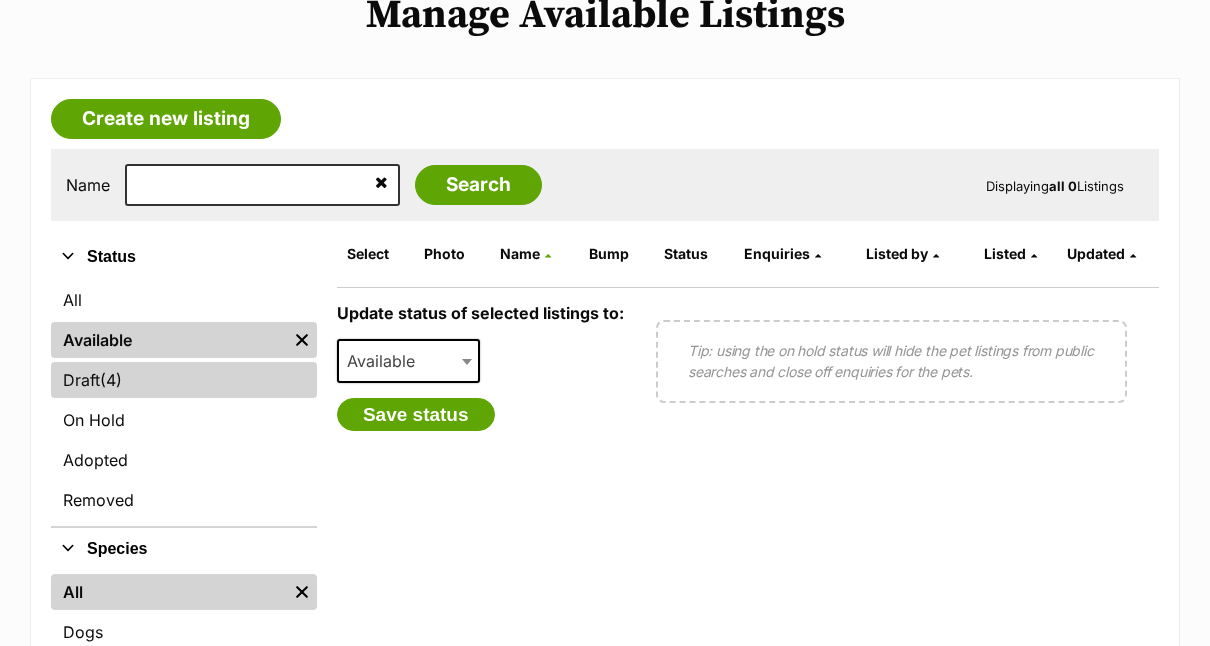 click on "Draft
(4)
Items" at bounding box center (184, 380) 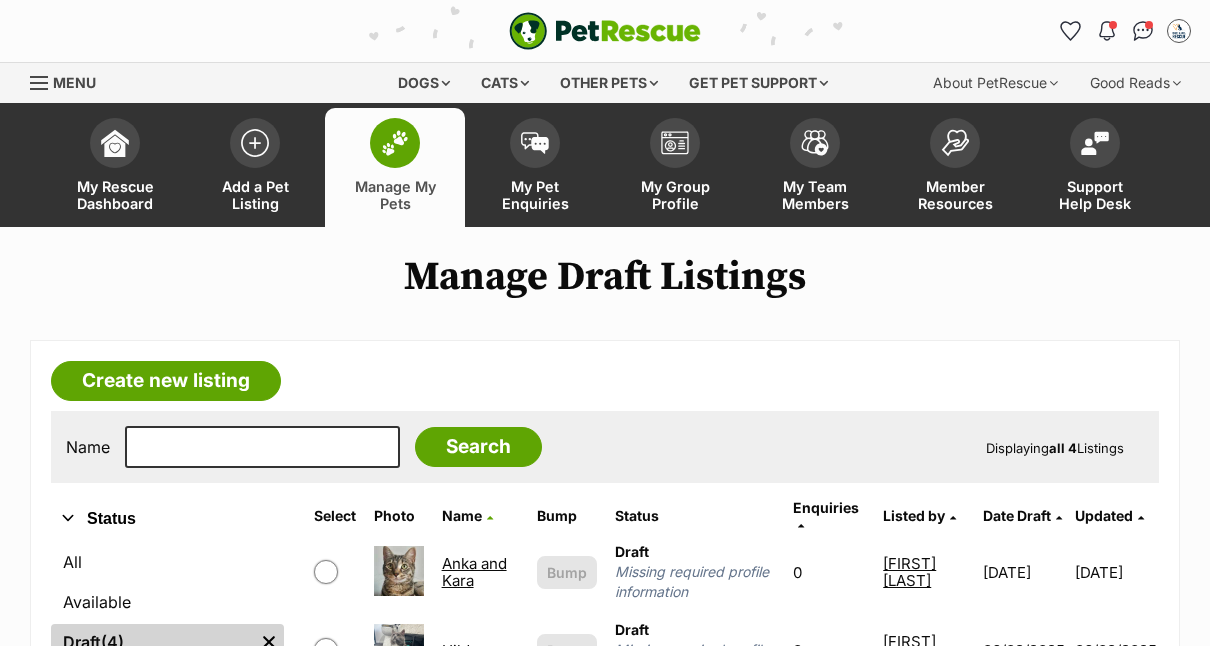 scroll, scrollTop: 0, scrollLeft: 0, axis: both 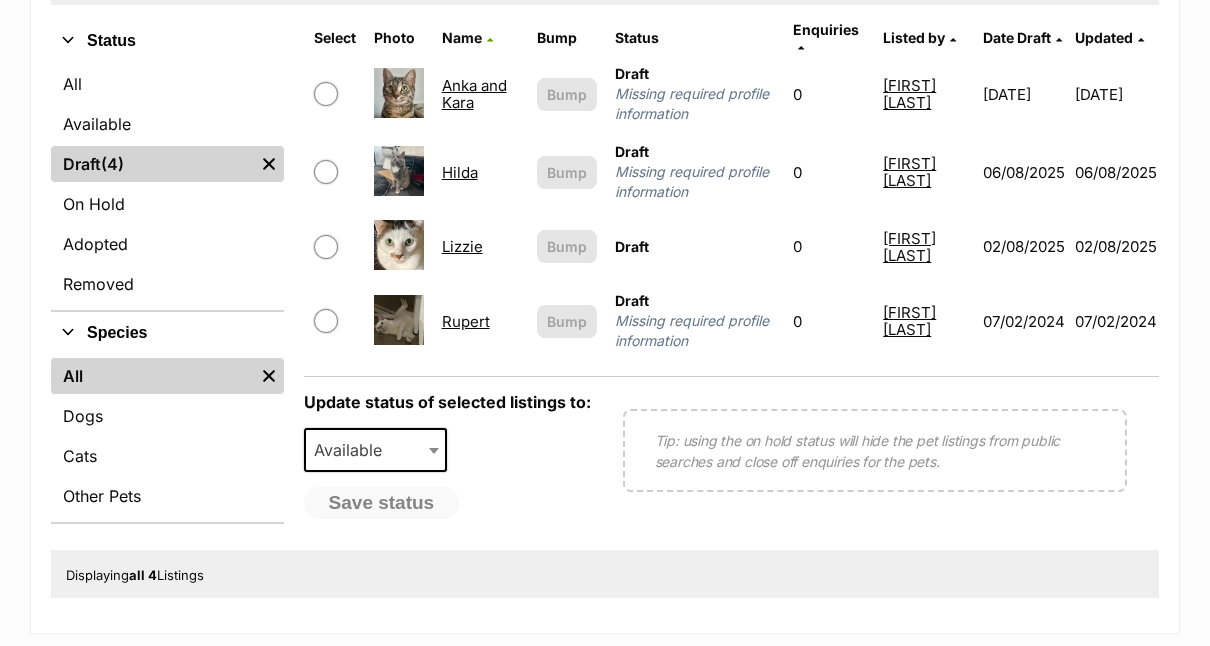 click at bounding box center [399, 320] 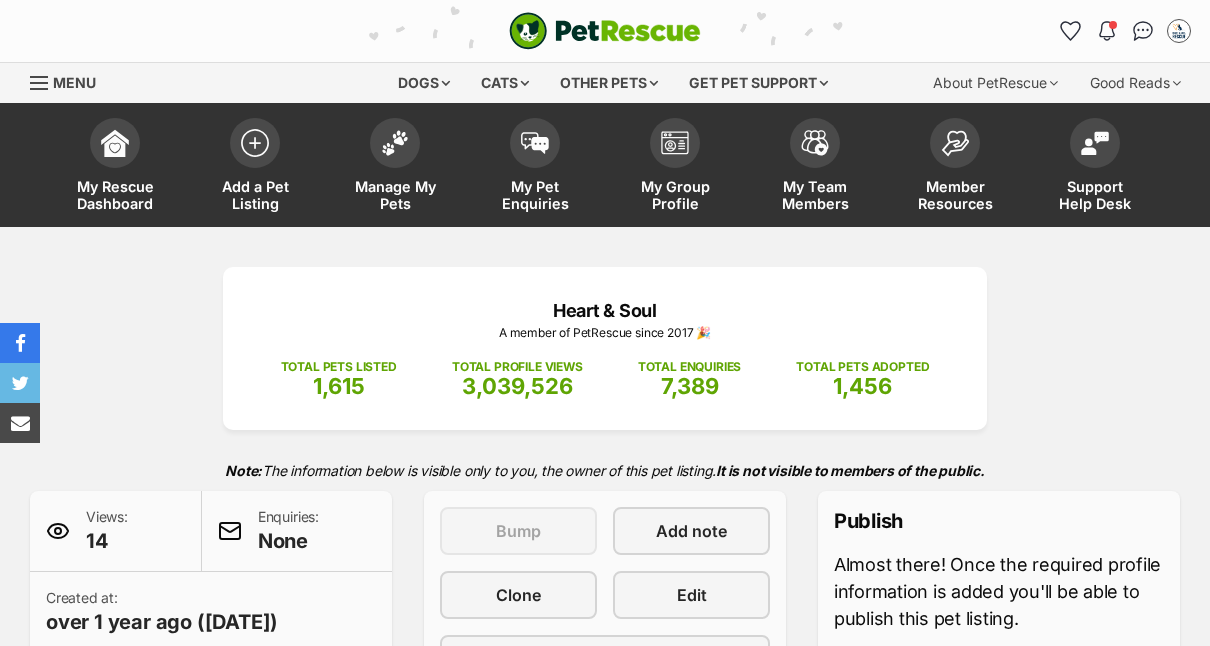 scroll, scrollTop: 0, scrollLeft: 0, axis: both 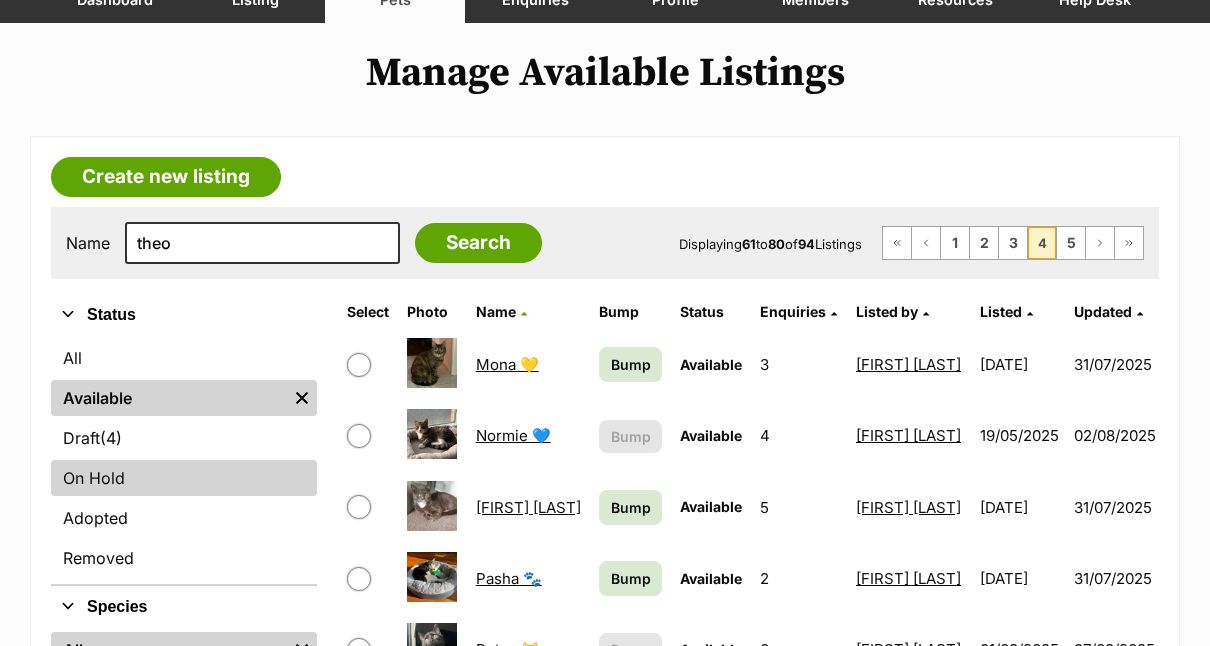 click on "On Hold" at bounding box center [184, 478] 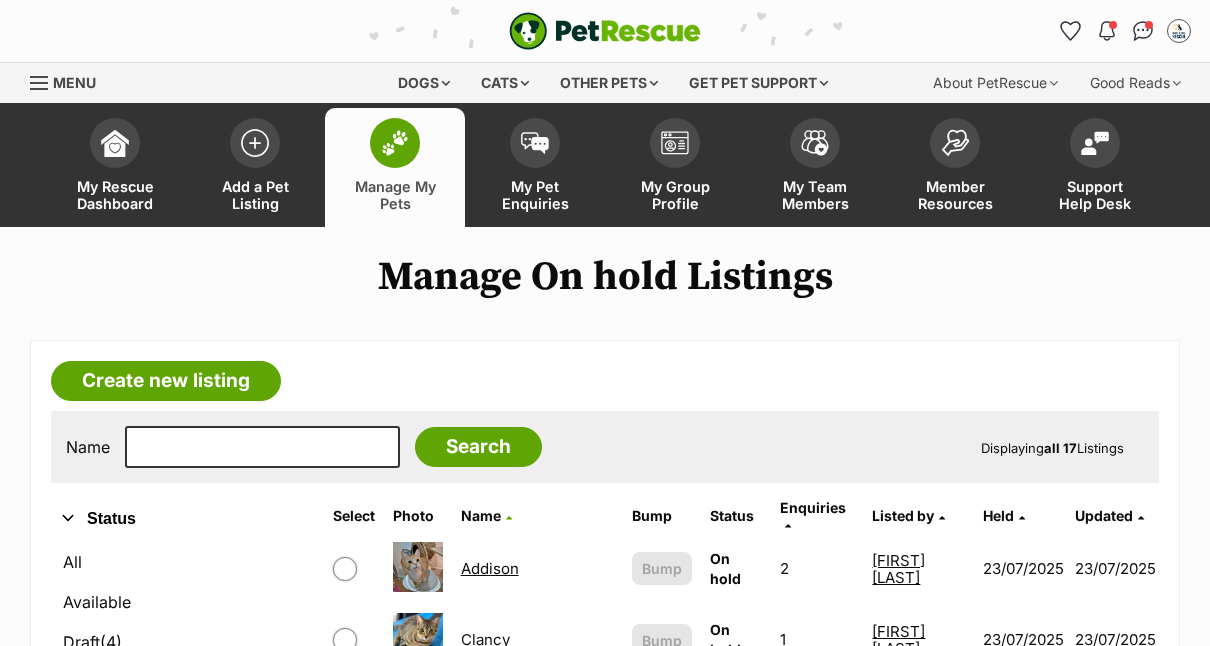 scroll, scrollTop: 0, scrollLeft: 0, axis: both 